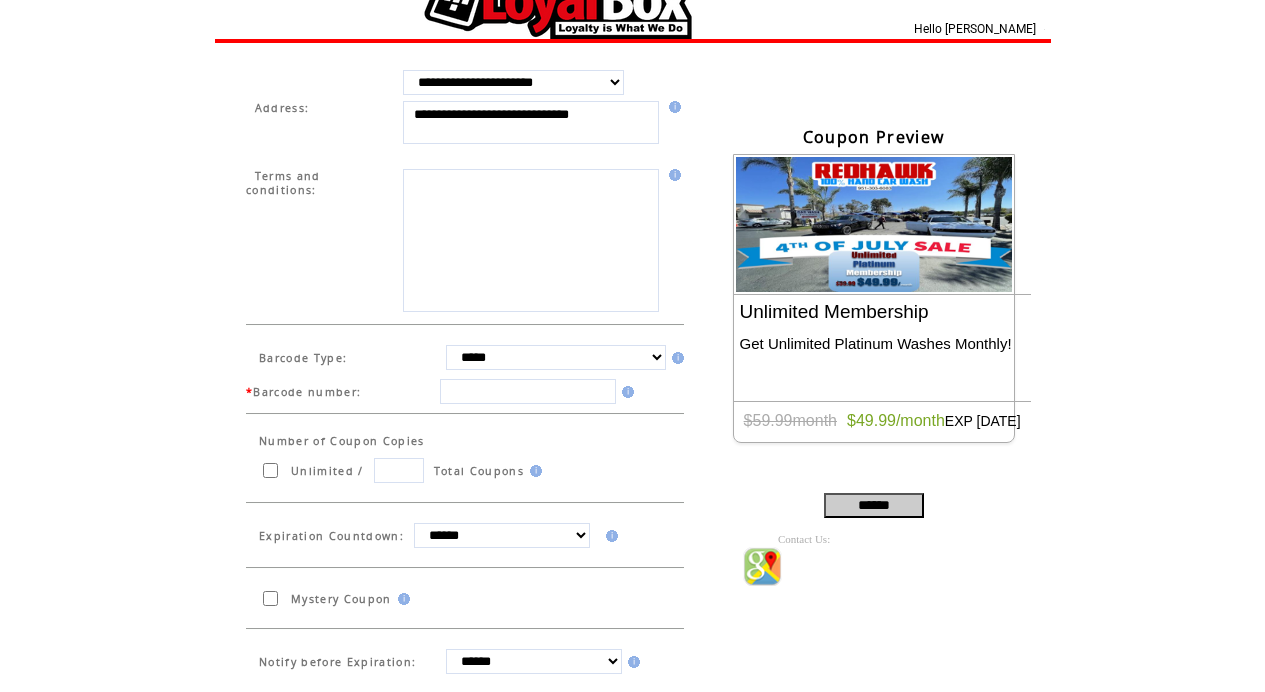 scroll, scrollTop: 63, scrollLeft: 0, axis: vertical 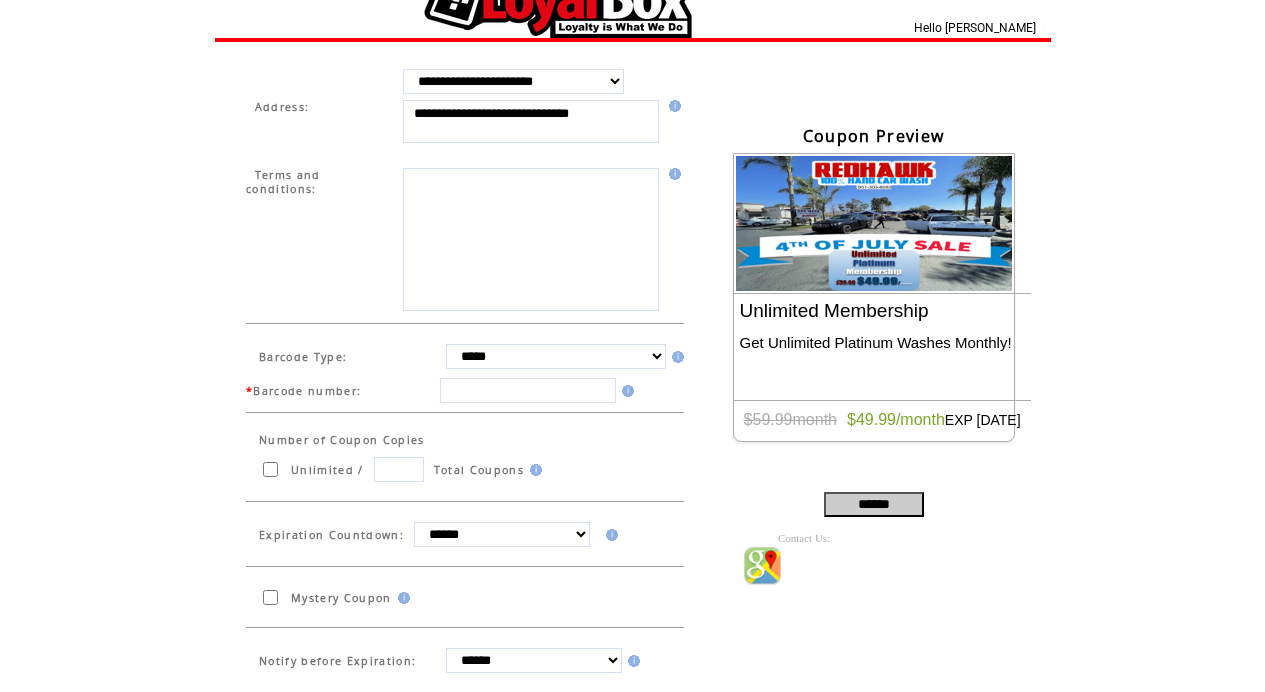 click at bounding box center (531, 239) 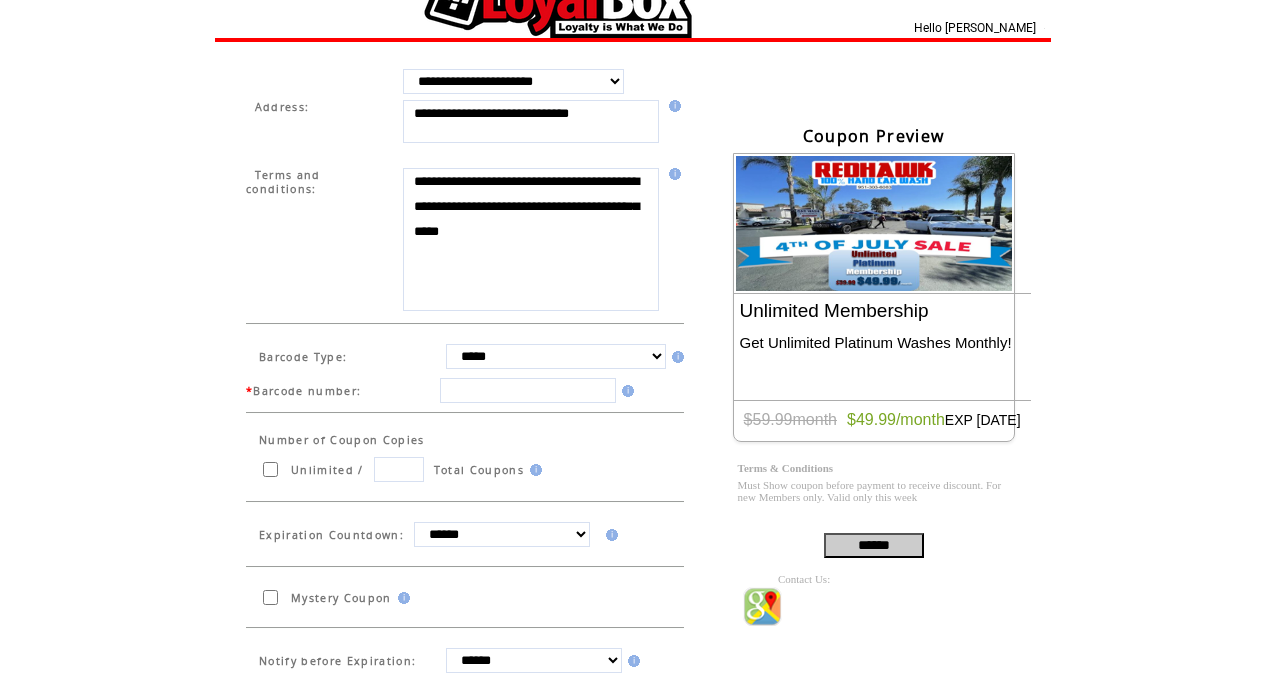 type on "**********" 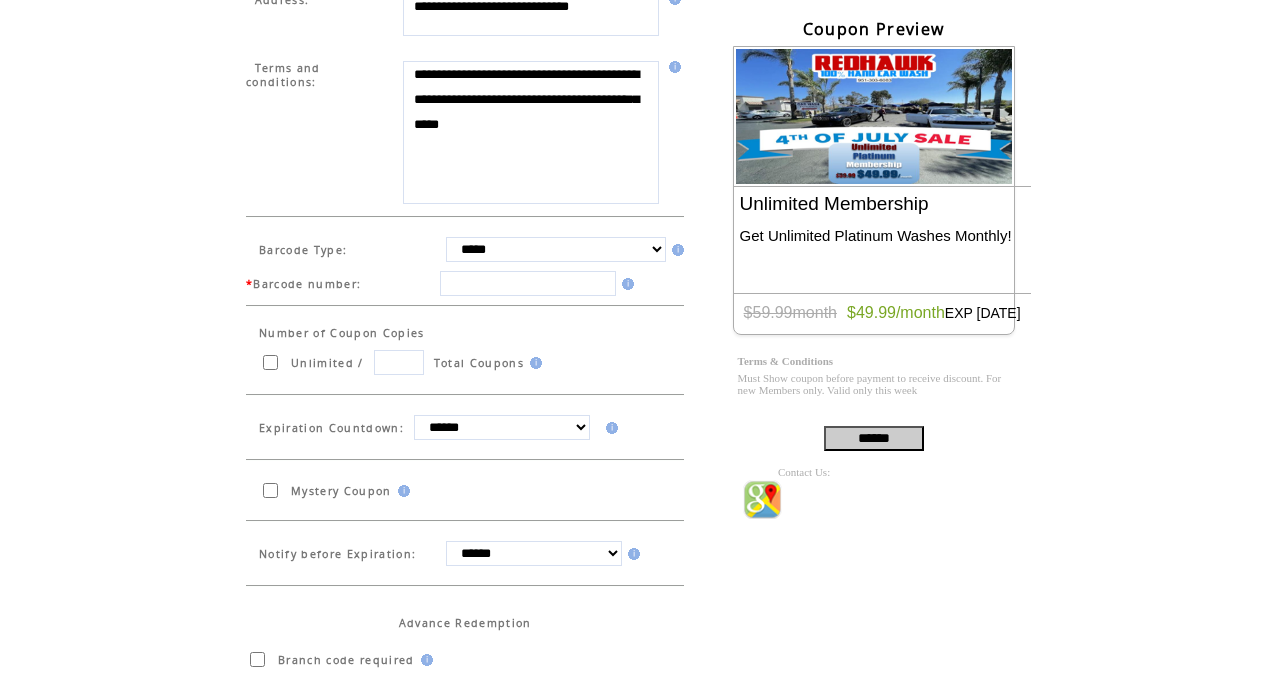 scroll, scrollTop: 169, scrollLeft: 0, axis: vertical 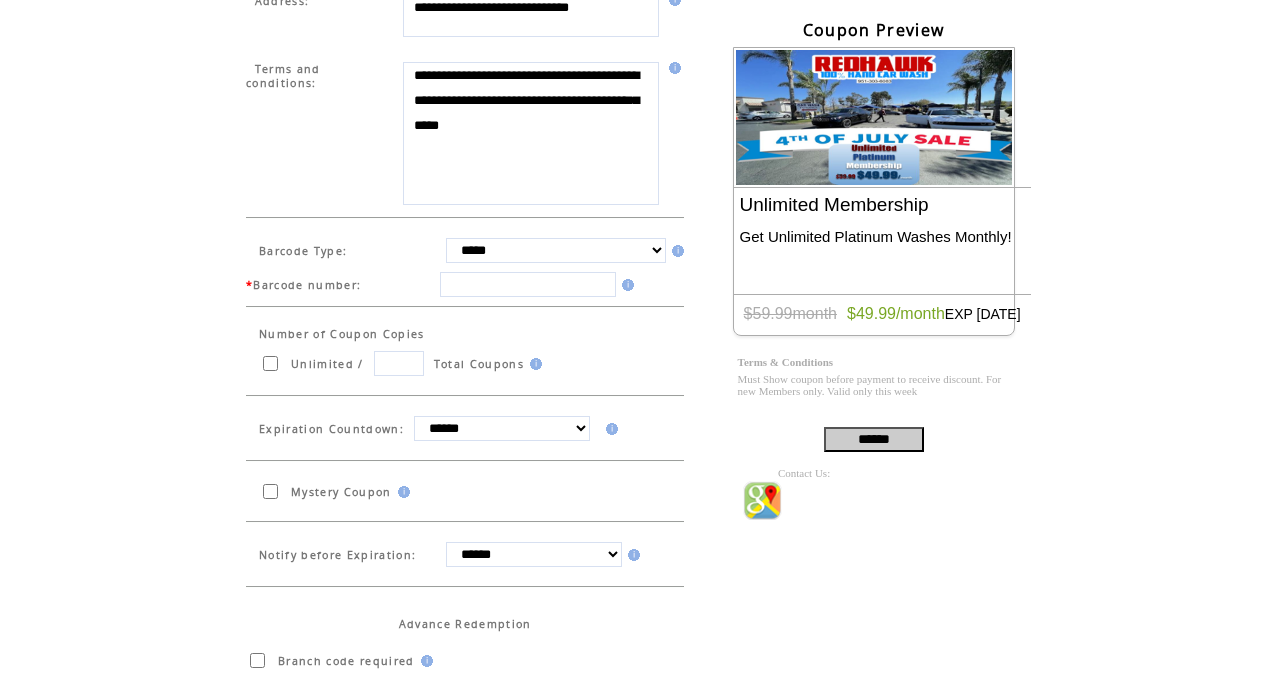 select on "*" 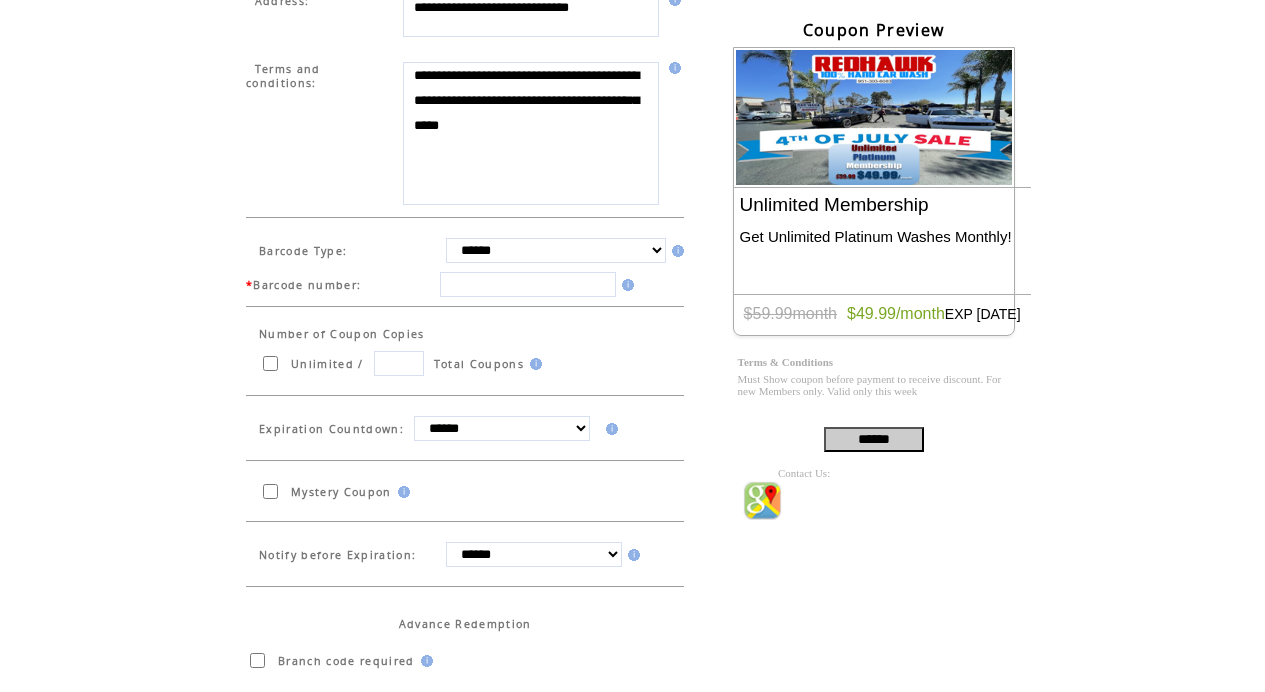 click at bounding box center (528, 284) 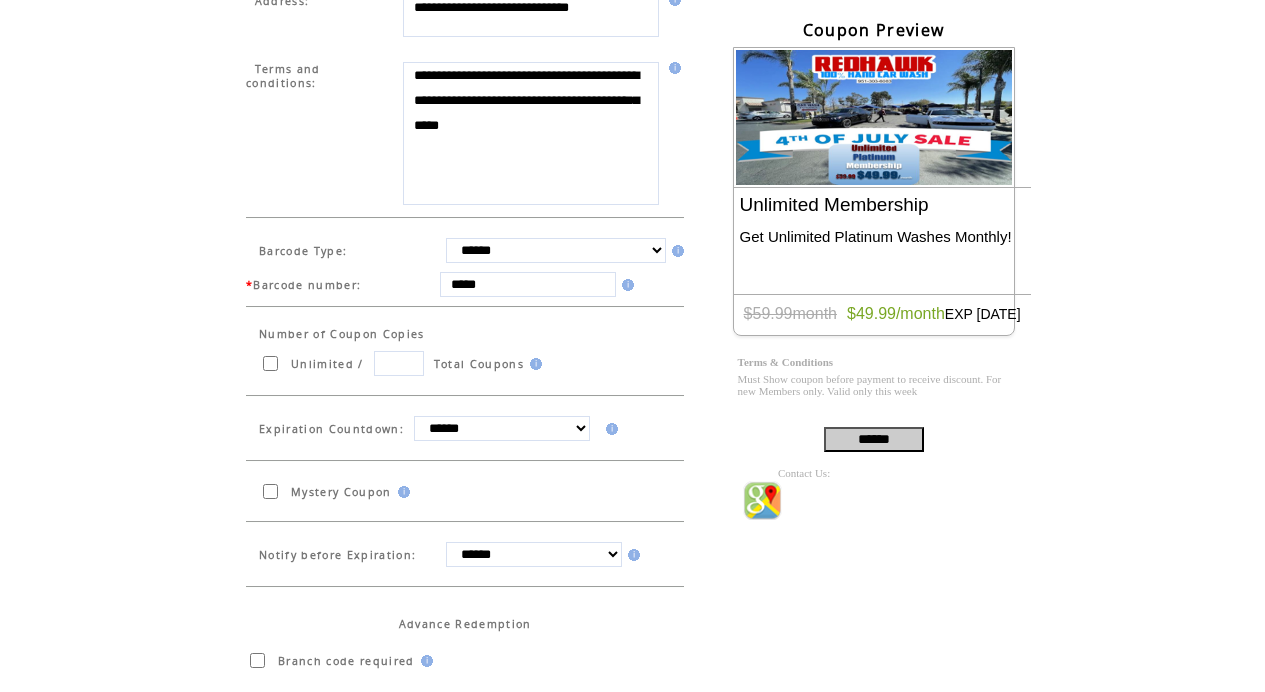 type on "*****" 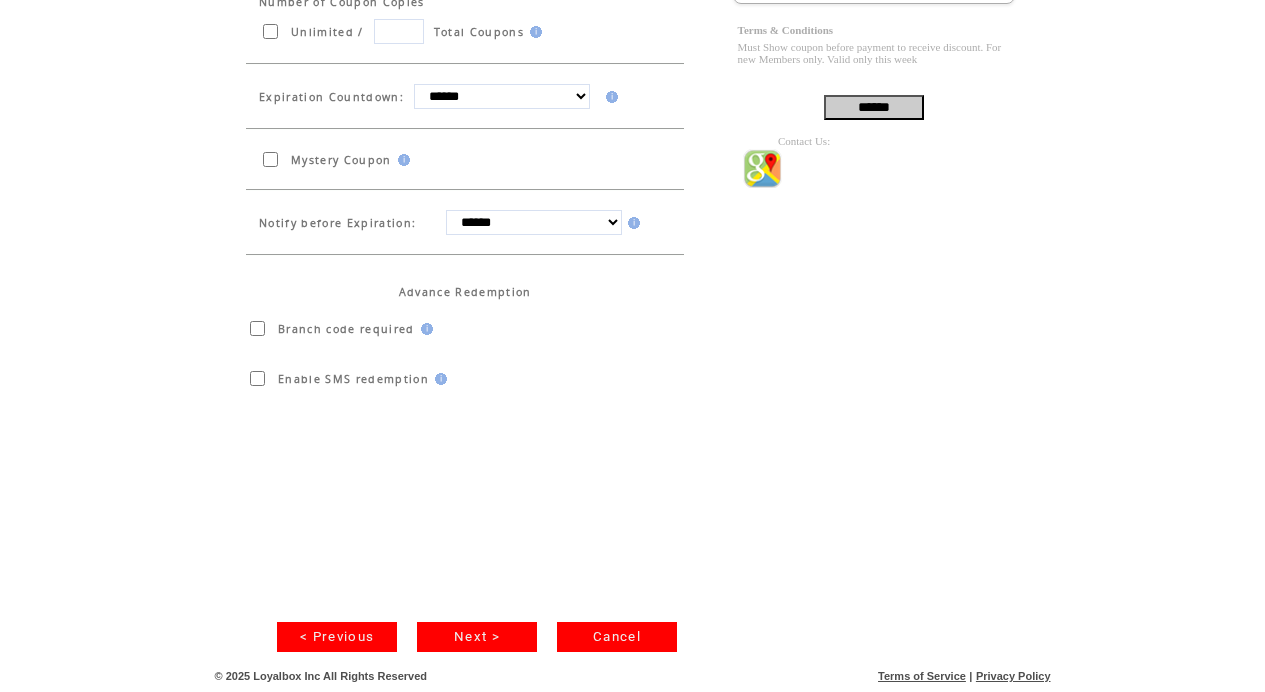 scroll, scrollTop: 501, scrollLeft: 0, axis: vertical 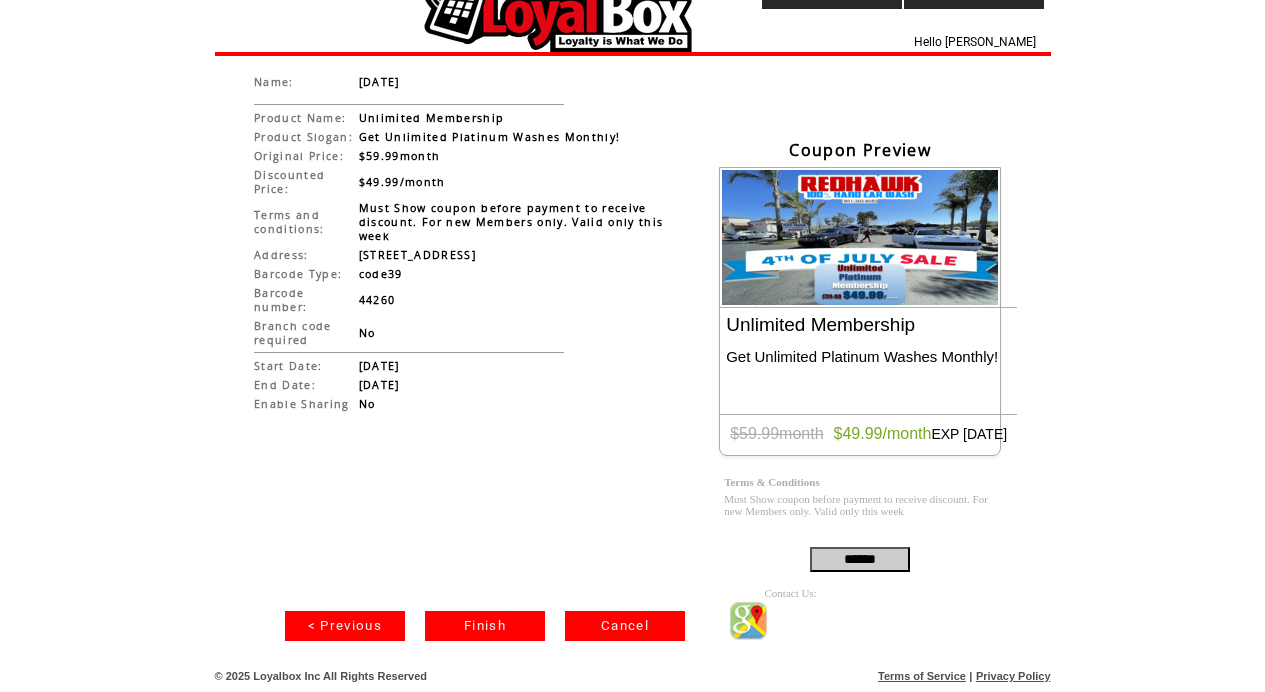 click on "Finish" at bounding box center (485, 626) 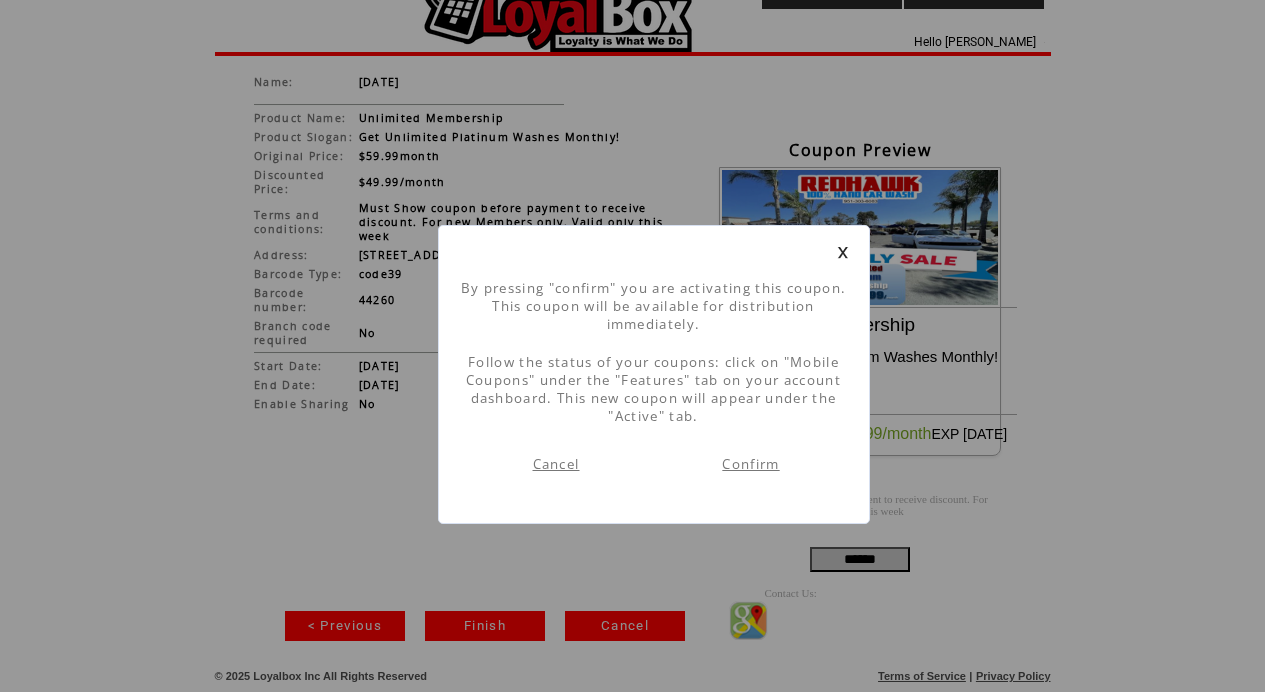 scroll, scrollTop: 1, scrollLeft: 0, axis: vertical 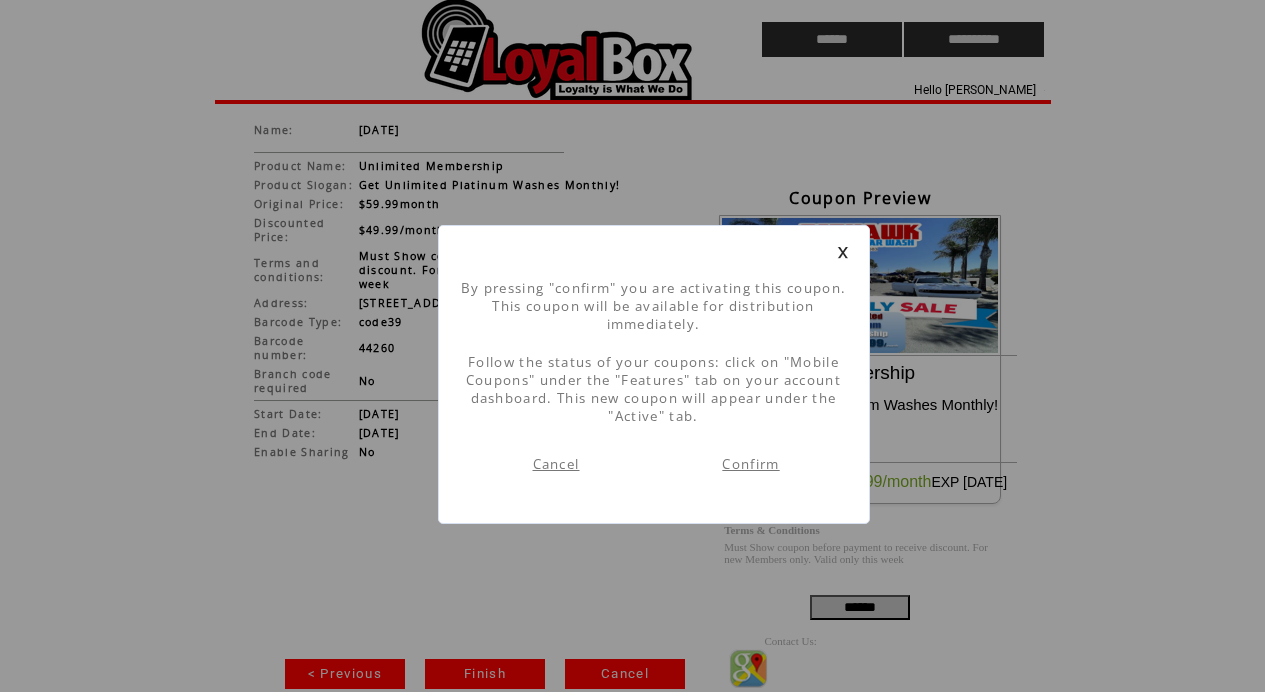 click on "Confirm" at bounding box center [750, 464] 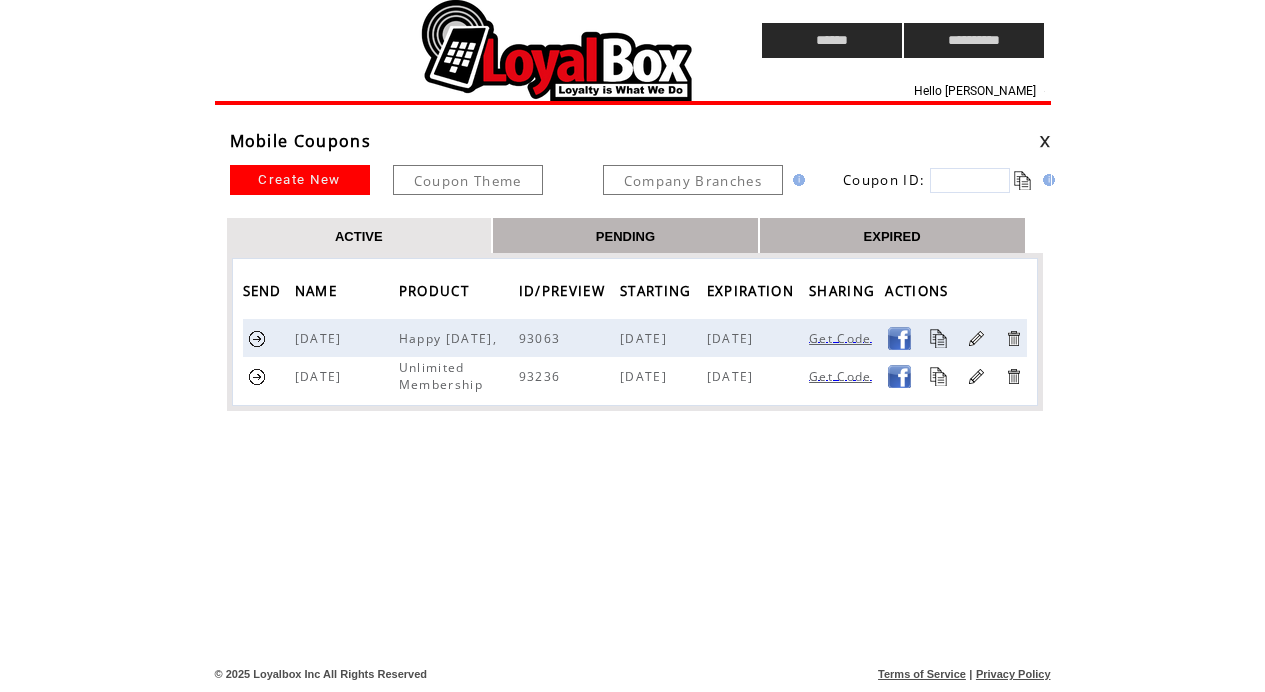 scroll, scrollTop: 0, scrollLeft: 0, axis: both 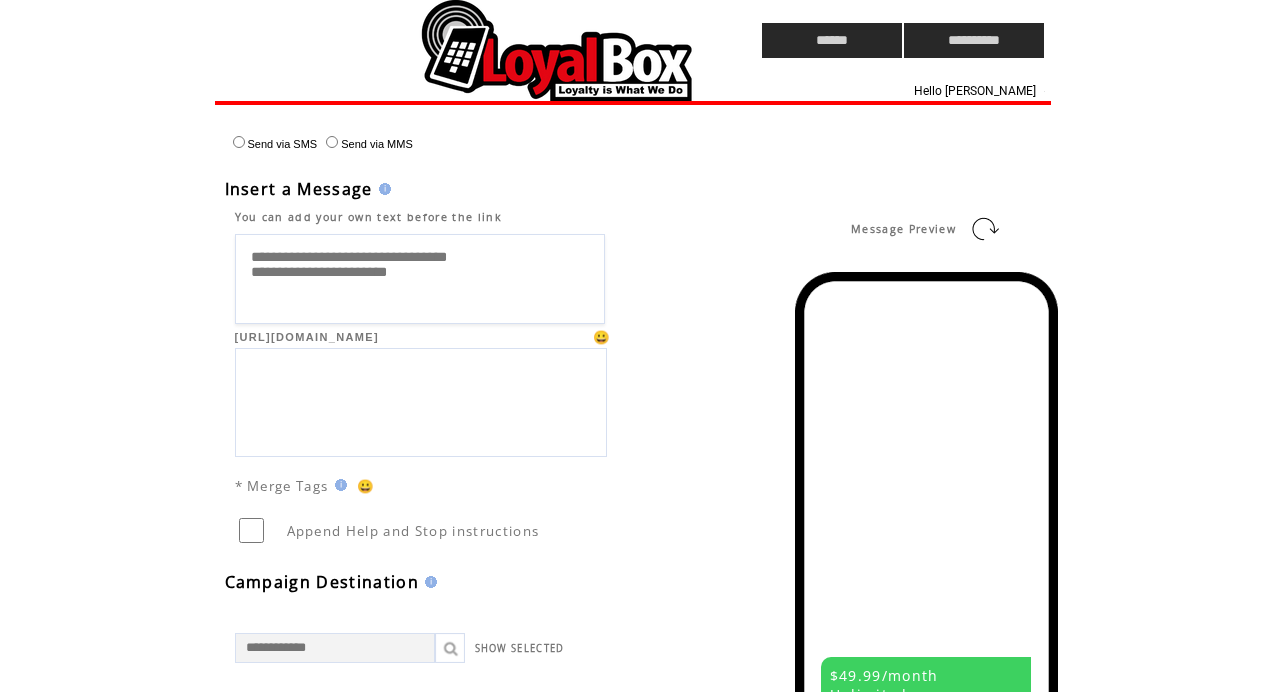 drag, startPoint x: 463, startPoint y: 272, endPoint x: 225, endPoint y: 216, distance: 244.49948 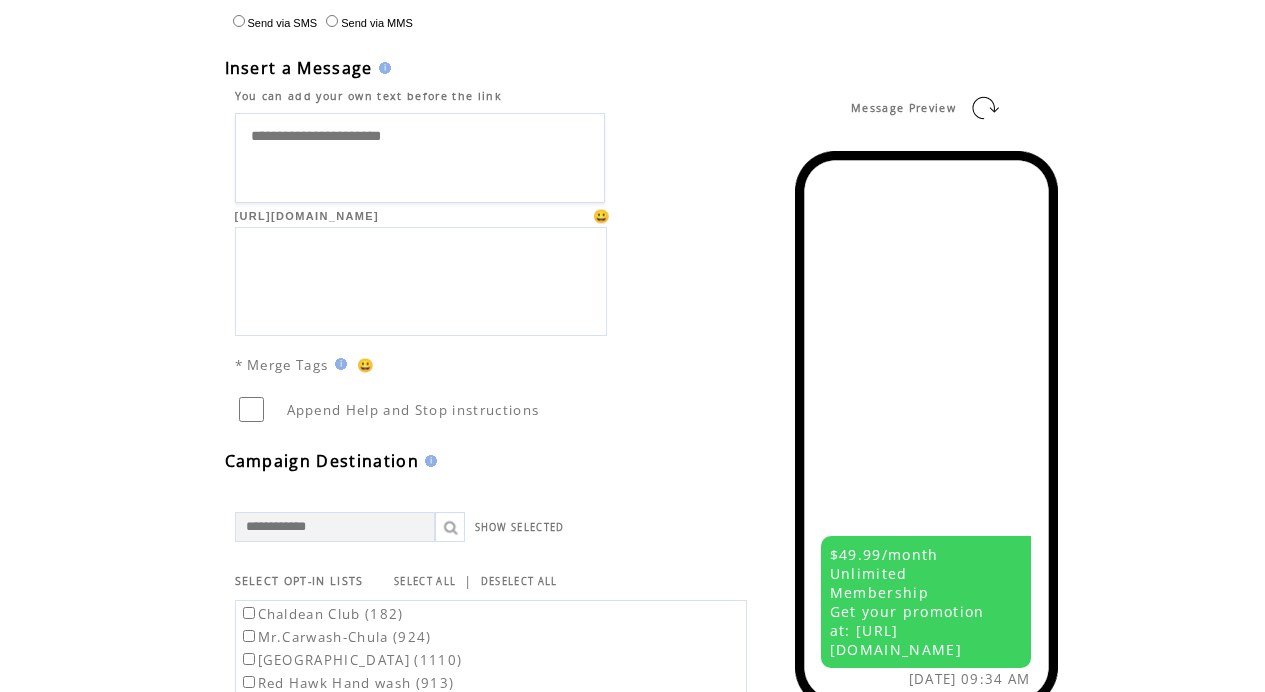 scroll, scrollTop: 120, scrollLeft: 0, axis: vertical 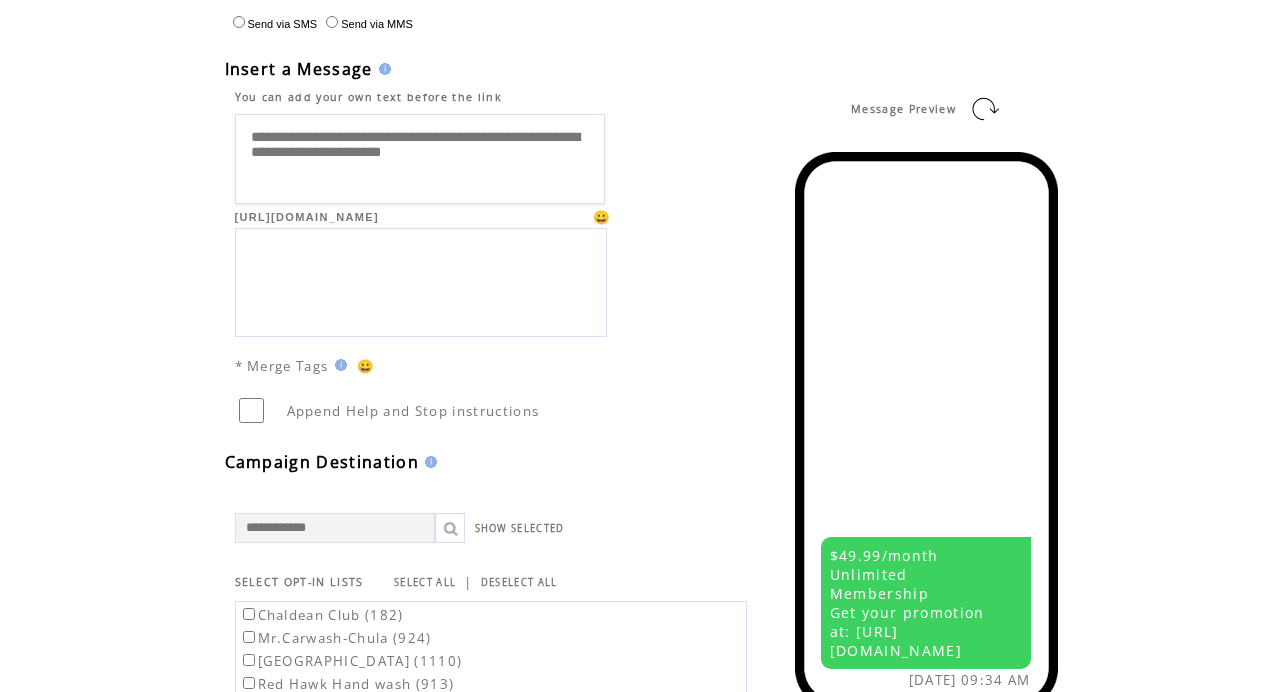 click on "**********" at bounding box center [420, 159] 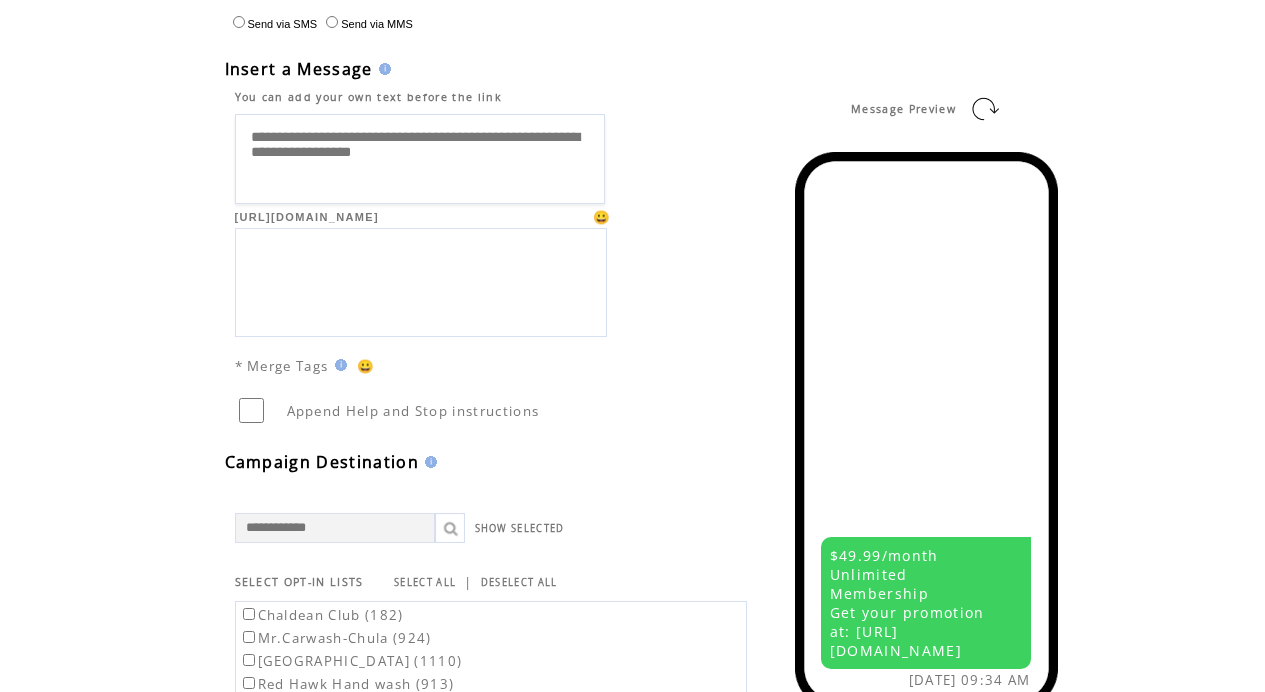 click on "**********" at bounding box center [420, 159] 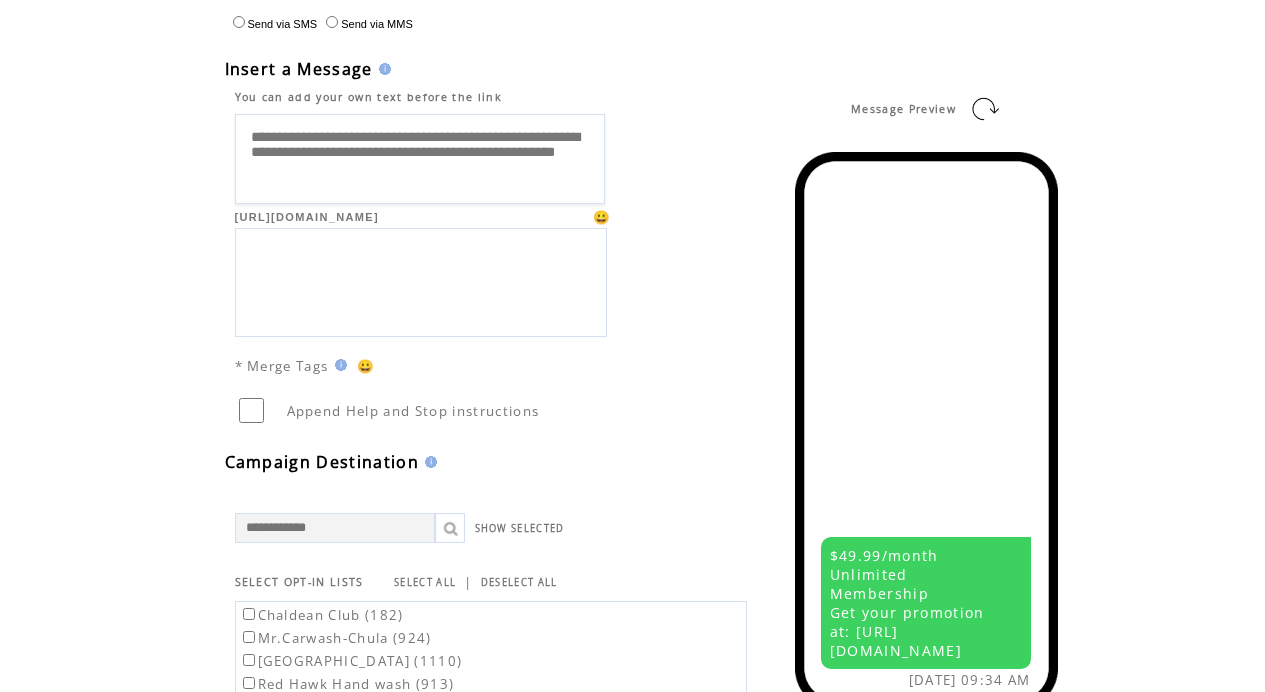 scroll, scrollTop: 7, scrollLeft: 0, axis: vertical 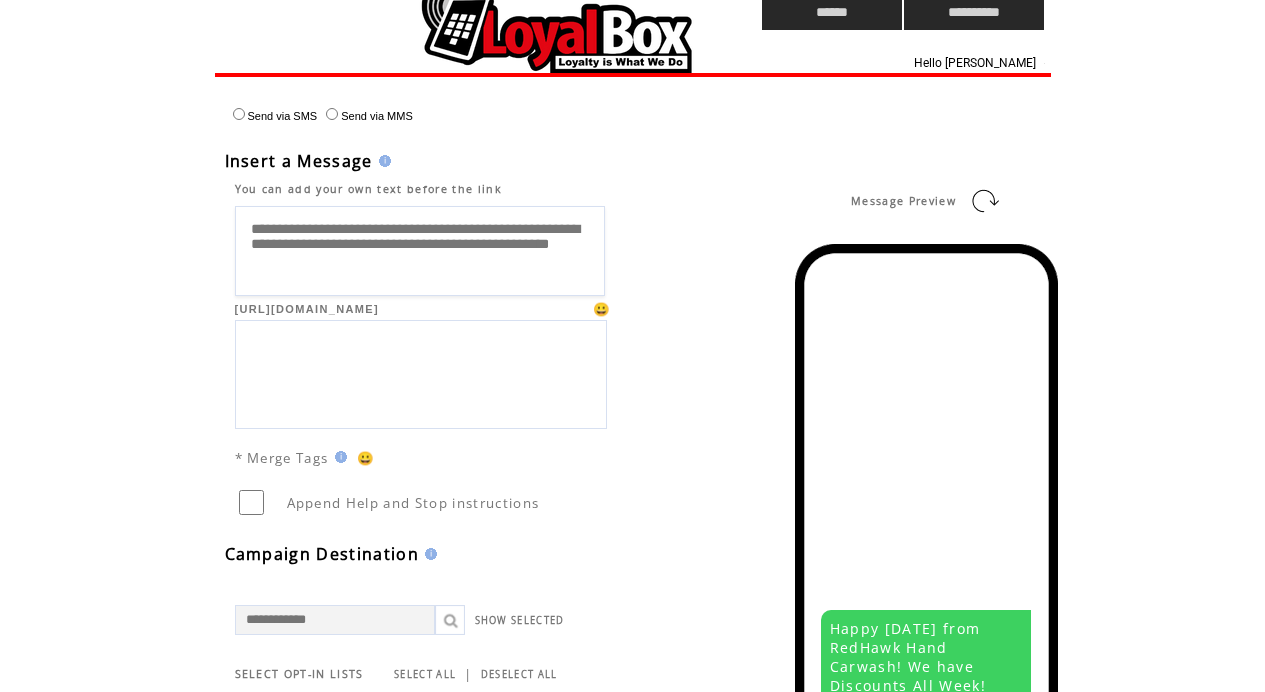 click on "😀" at bounding box center (602, 309) 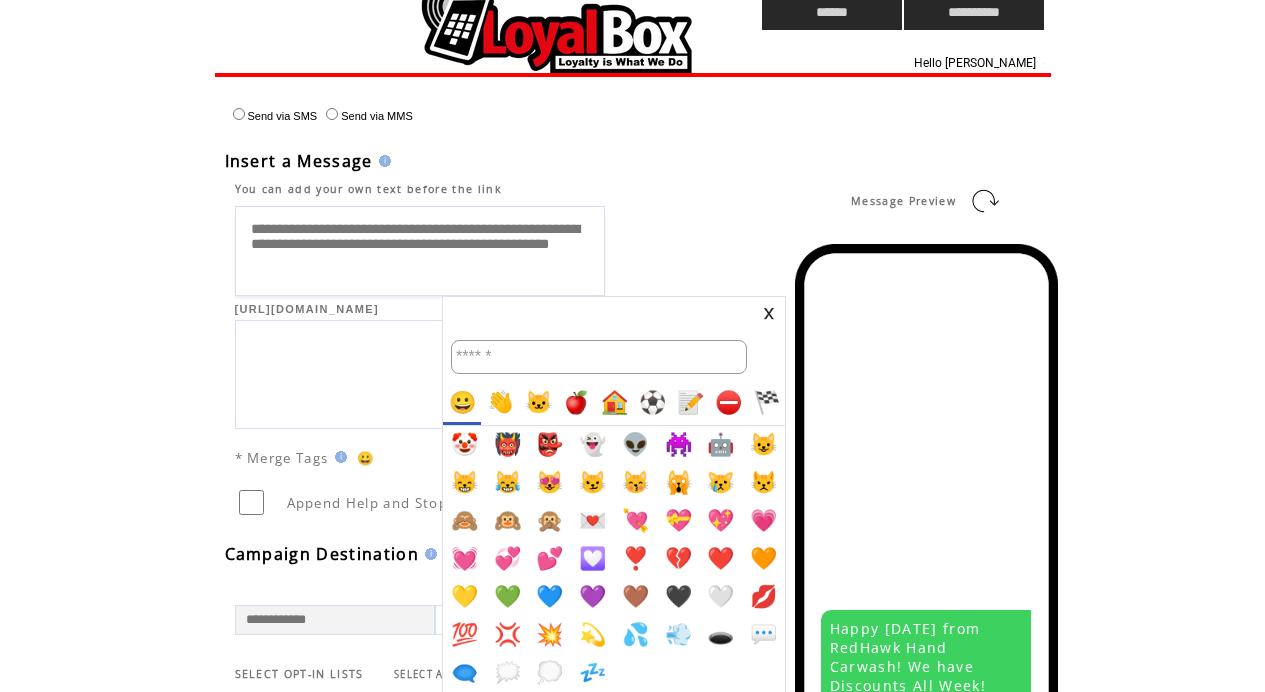 scroll, scrollTop: 494, scrollLeft: 0, axis: vertical 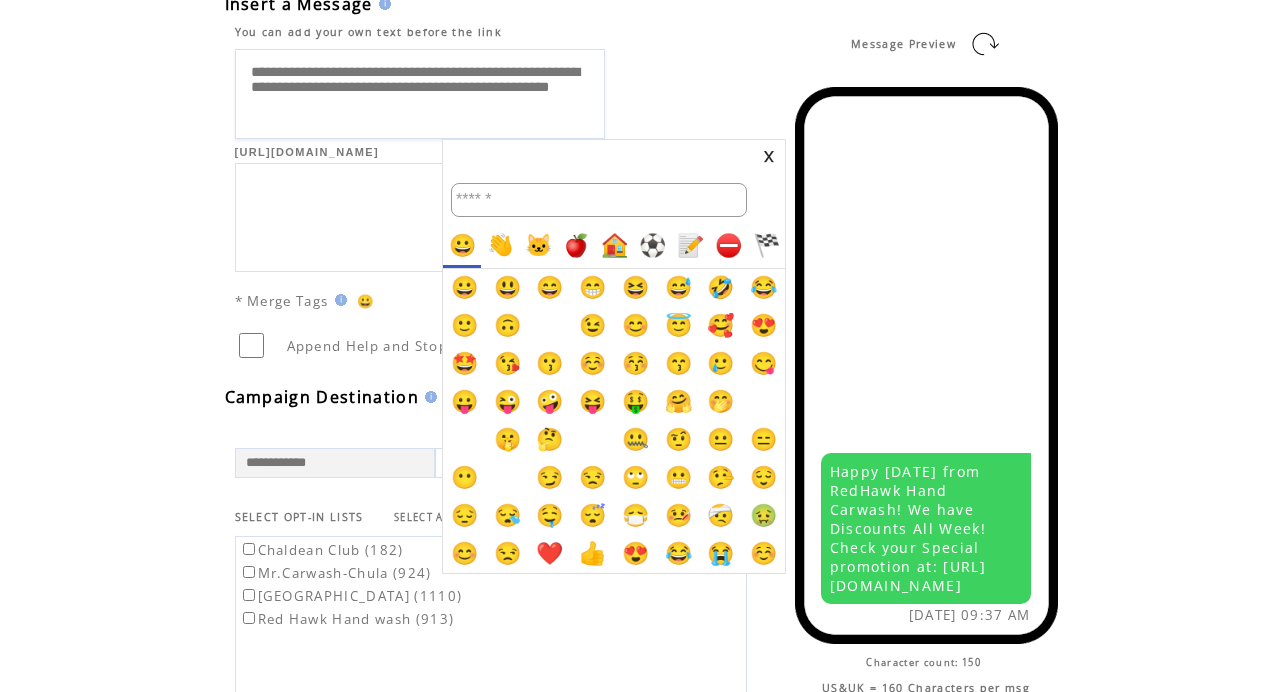 click on "👋" at bounding box center [500, 246] 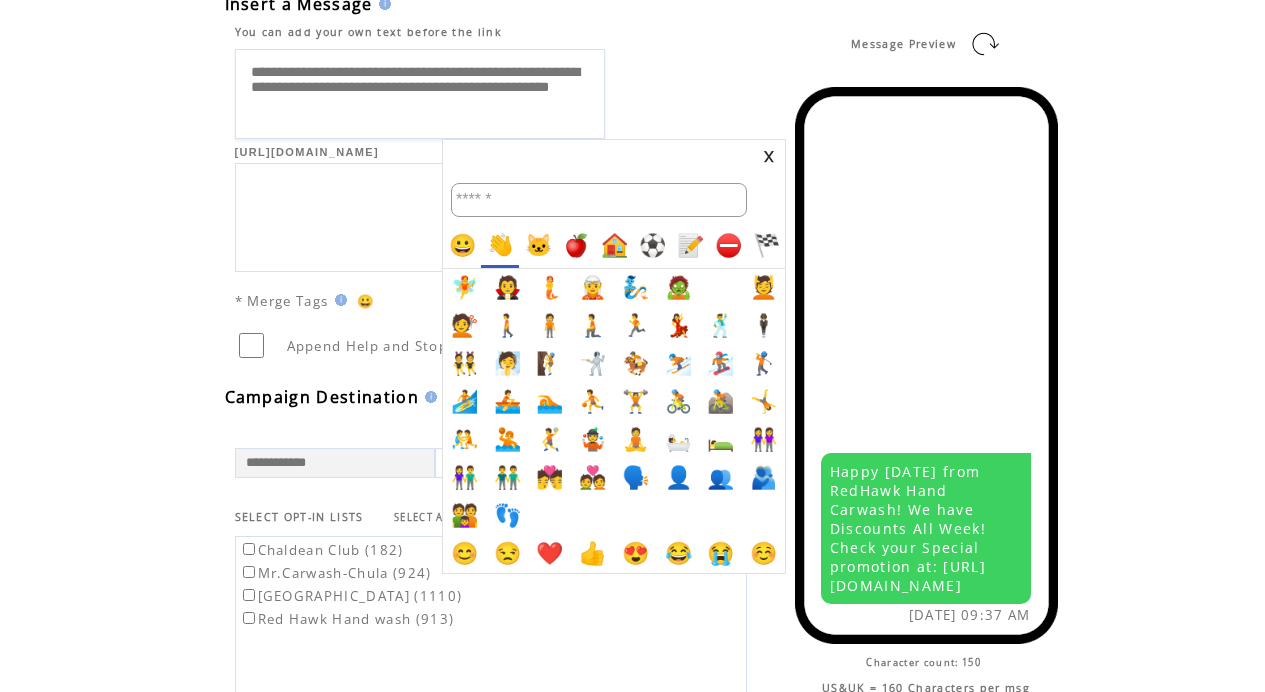 scroll, scrollTop: 494, scrollLeft: 0, axis: vertical 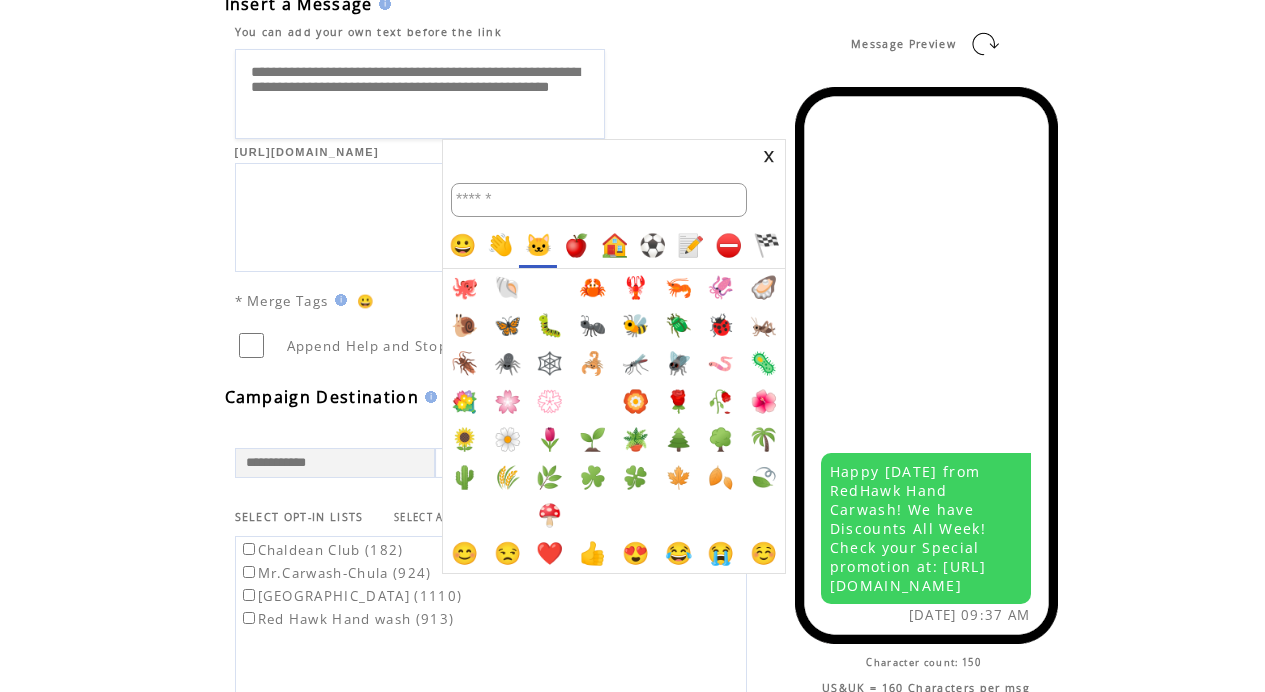 click on "🍎" at bounding box center (576, 246) 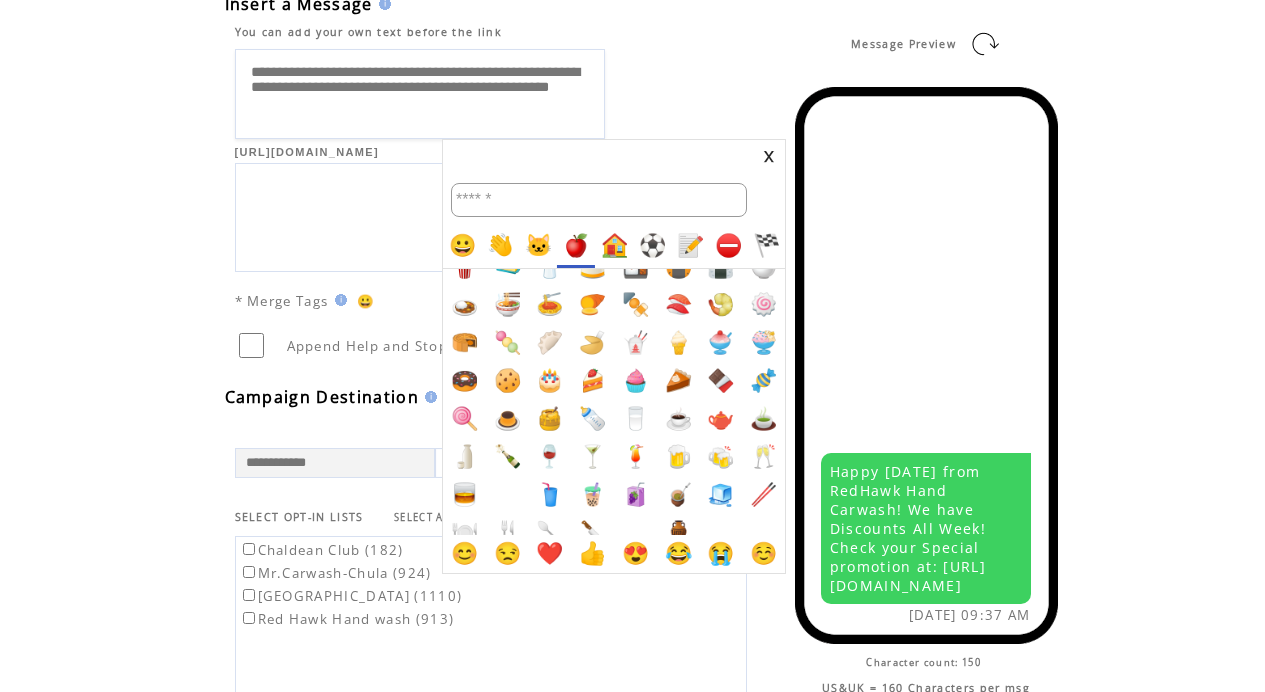 scroll, scrollTop: 342, scrollLeft: 0, axis: vertical 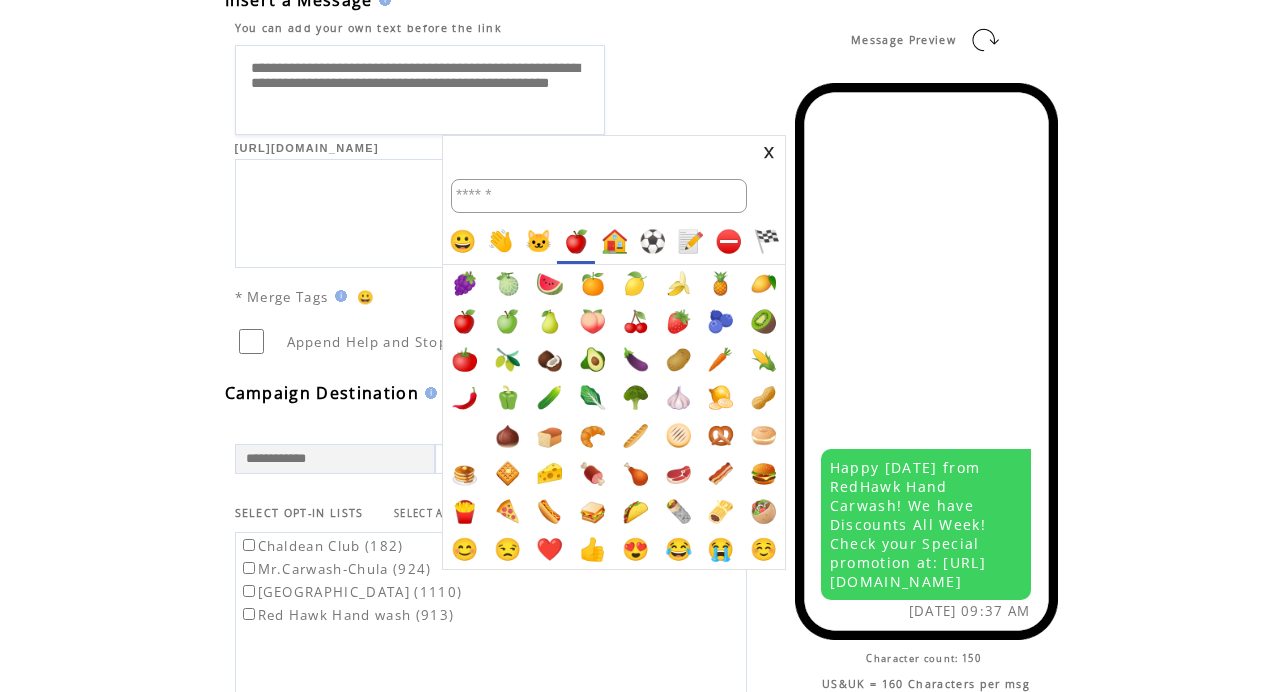 click on "🏠️" at bounding box center [614, 242] 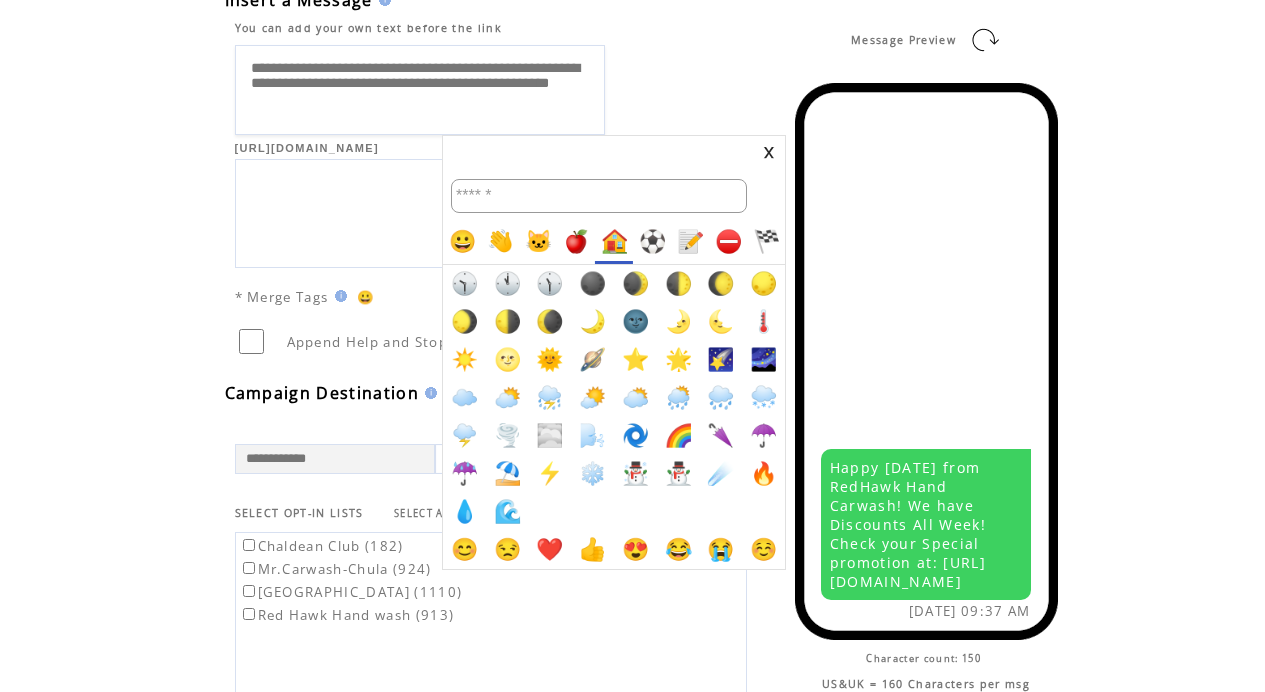 scroll, scrollTop: 798, scrollLeft: 0, axis: vertical 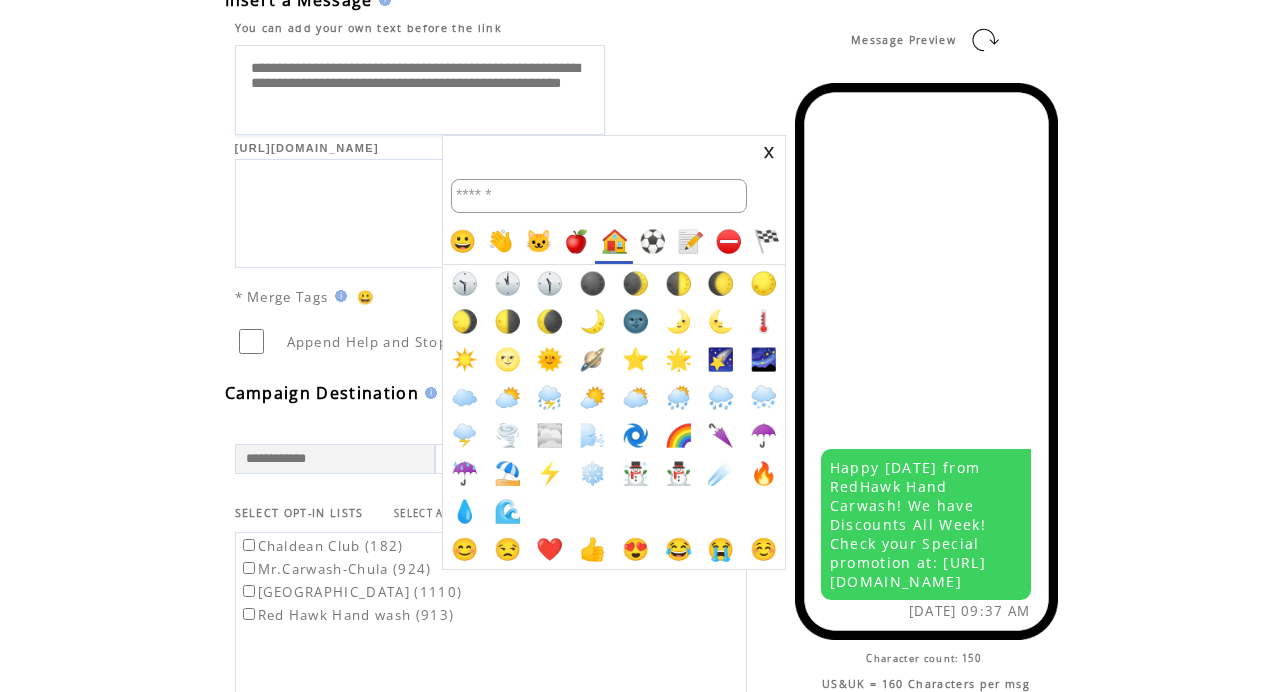 click at bounding box center [632, 157] 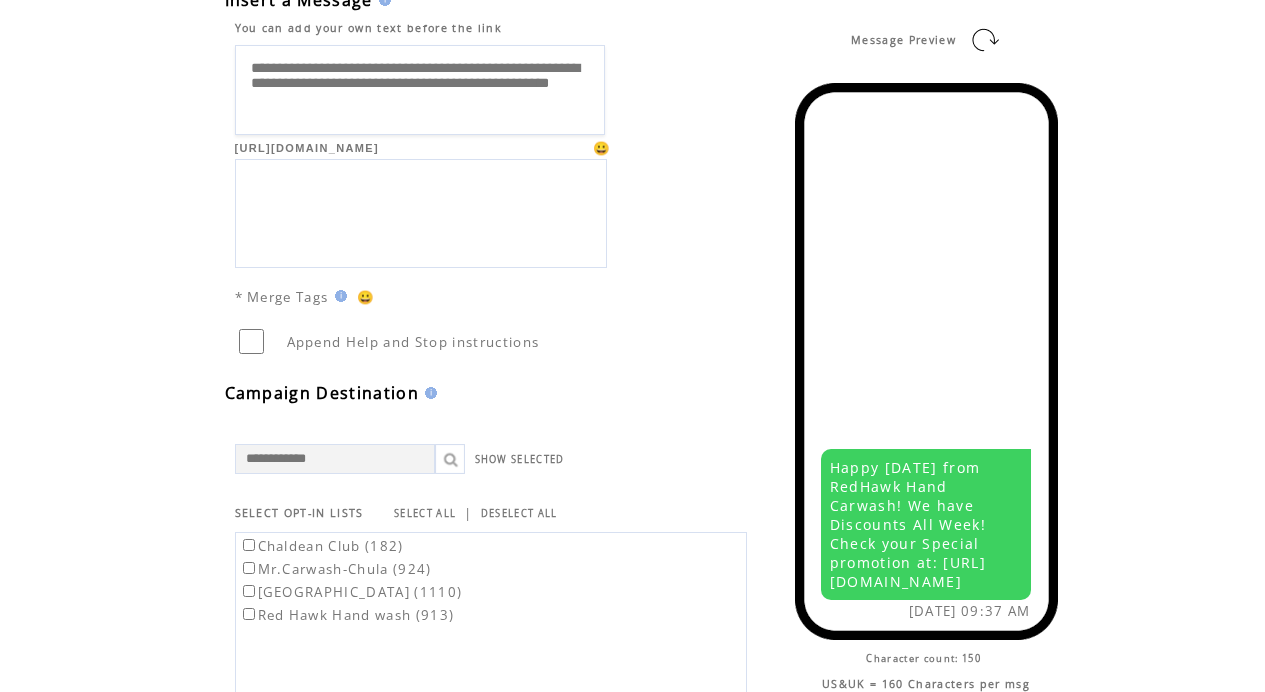 click on "**********" at bounding box center [420, 90] 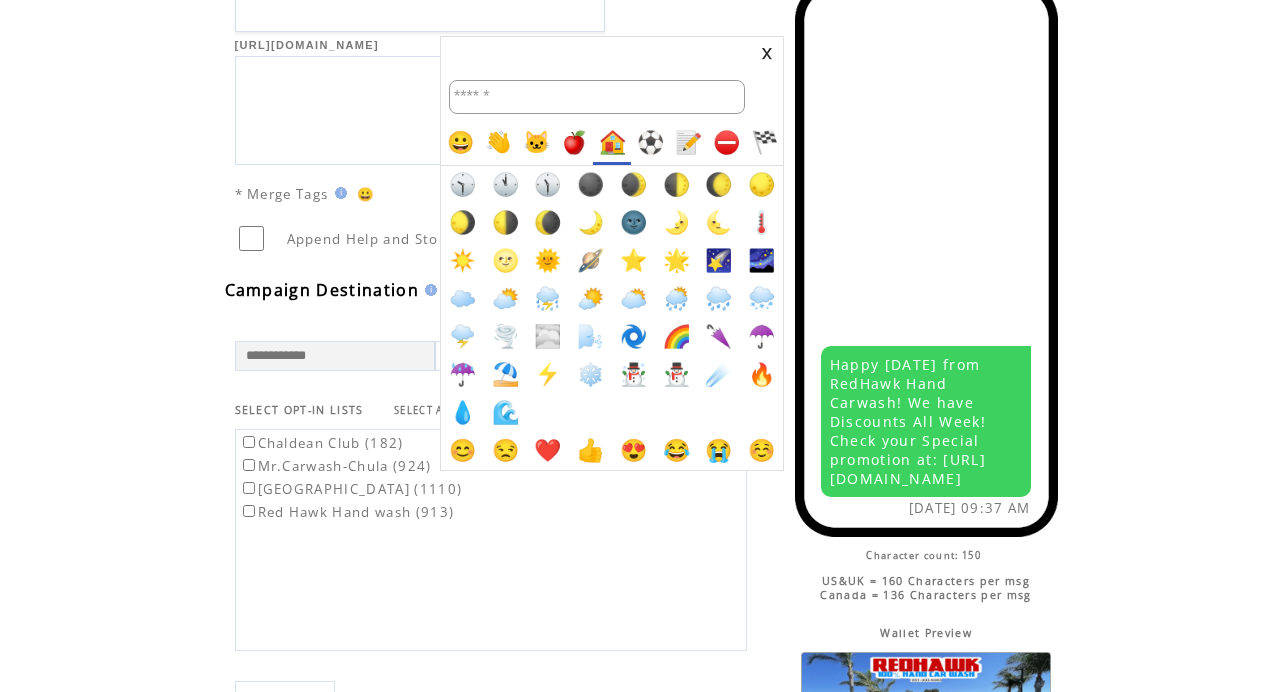 scroll, scrollTop: 272, scrollLeft: 0, axis: vertical 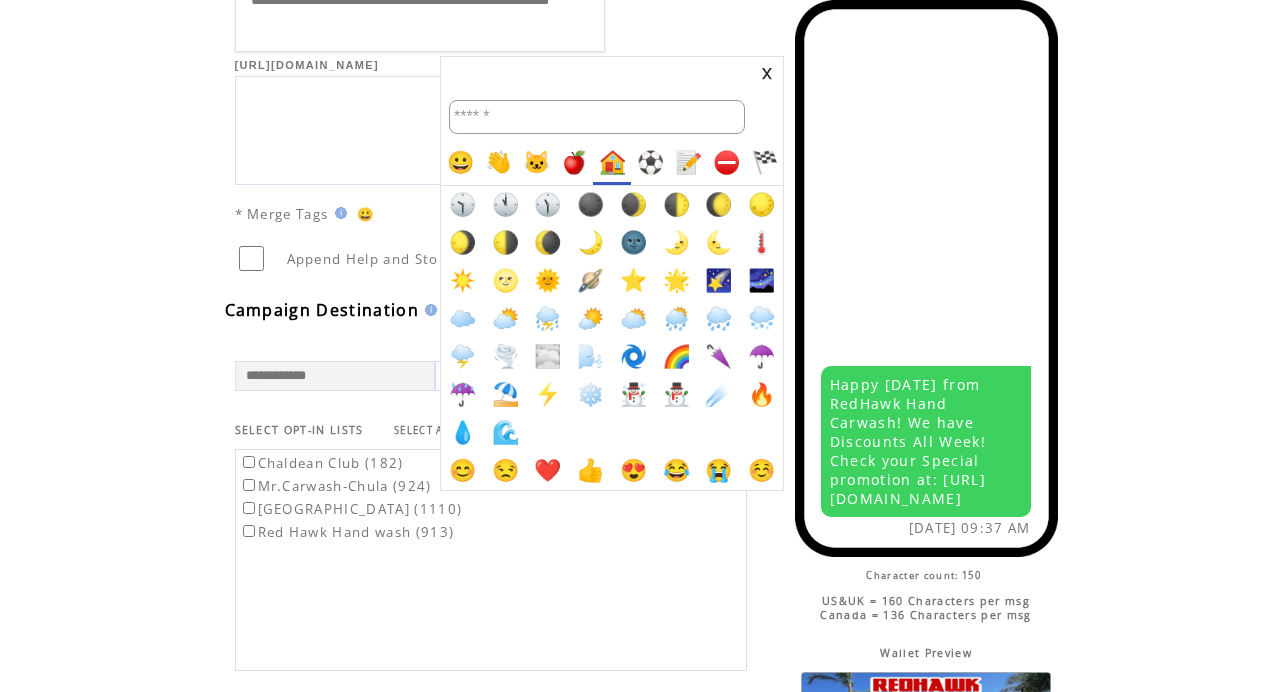 drag, startPoint x: 656, startPoint y: 163, endPoint x: 680, endPoint y: 340, distance: 178.6197 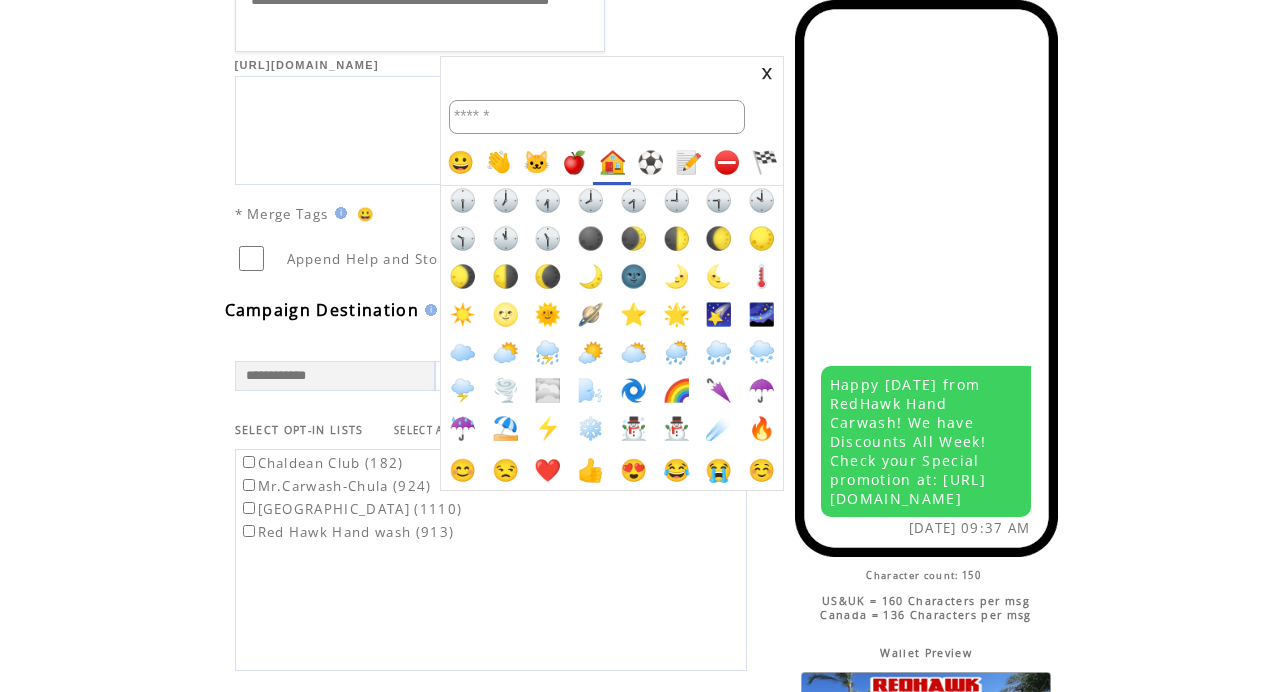 scroll, scrollTop: 789, scrollLeft: 0, axis: vertical 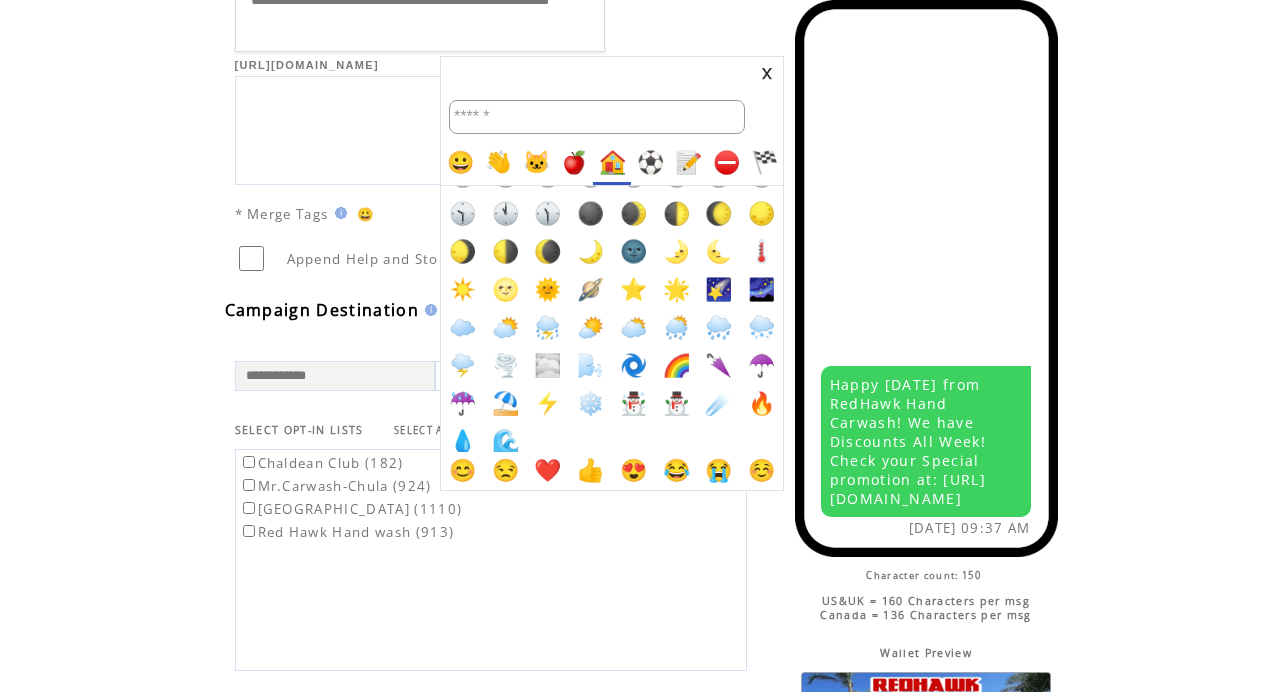click on "🌟" at bounding box center [676, 290] 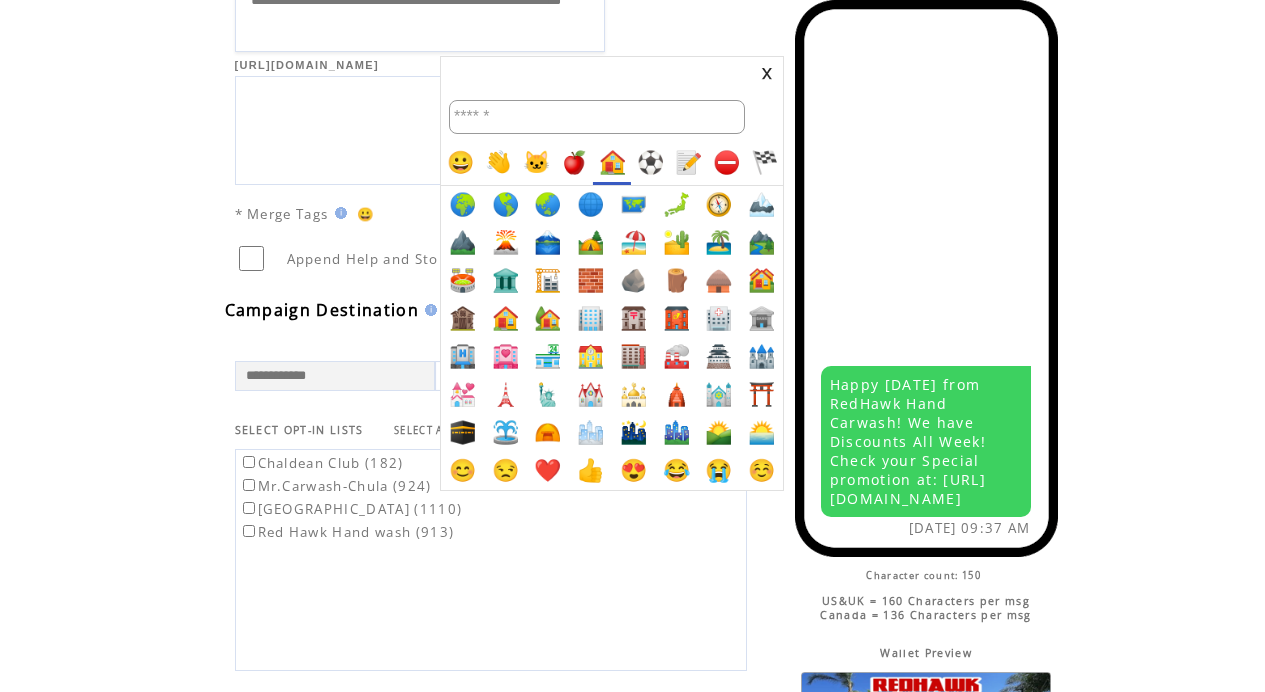 scroll, scrollTop: 0, scrollLeft: 0, axis: both 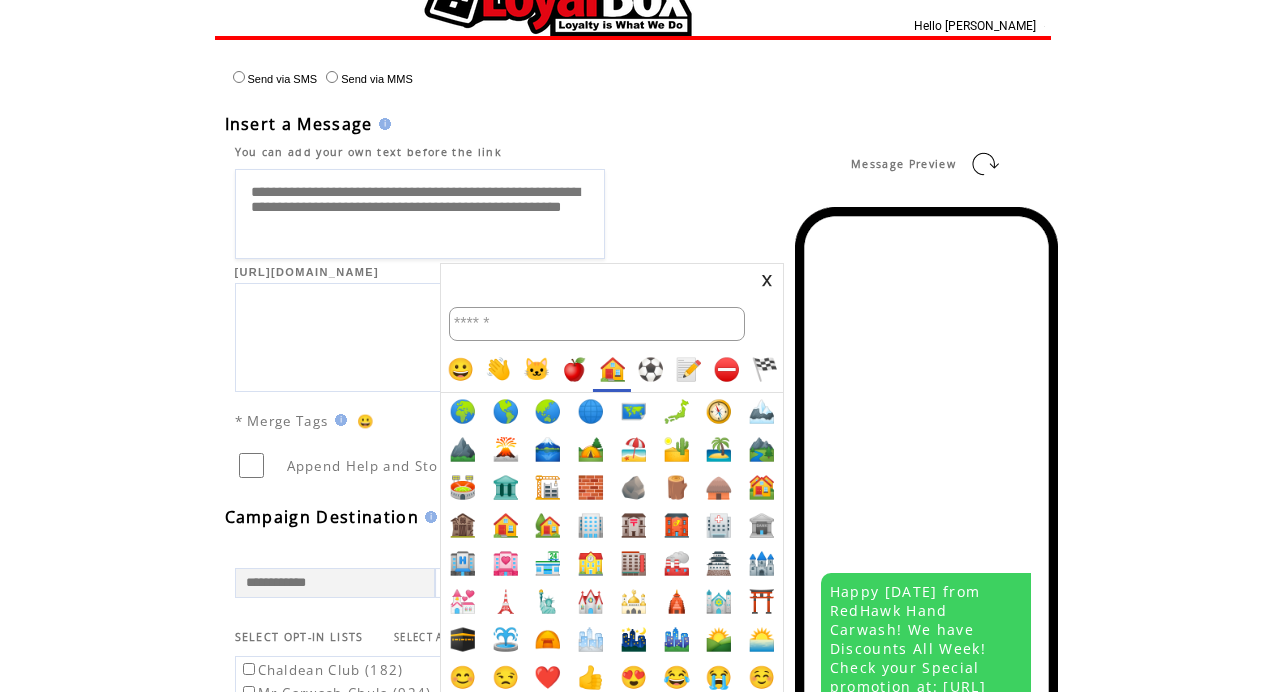 click at bounding box center (632, 281) 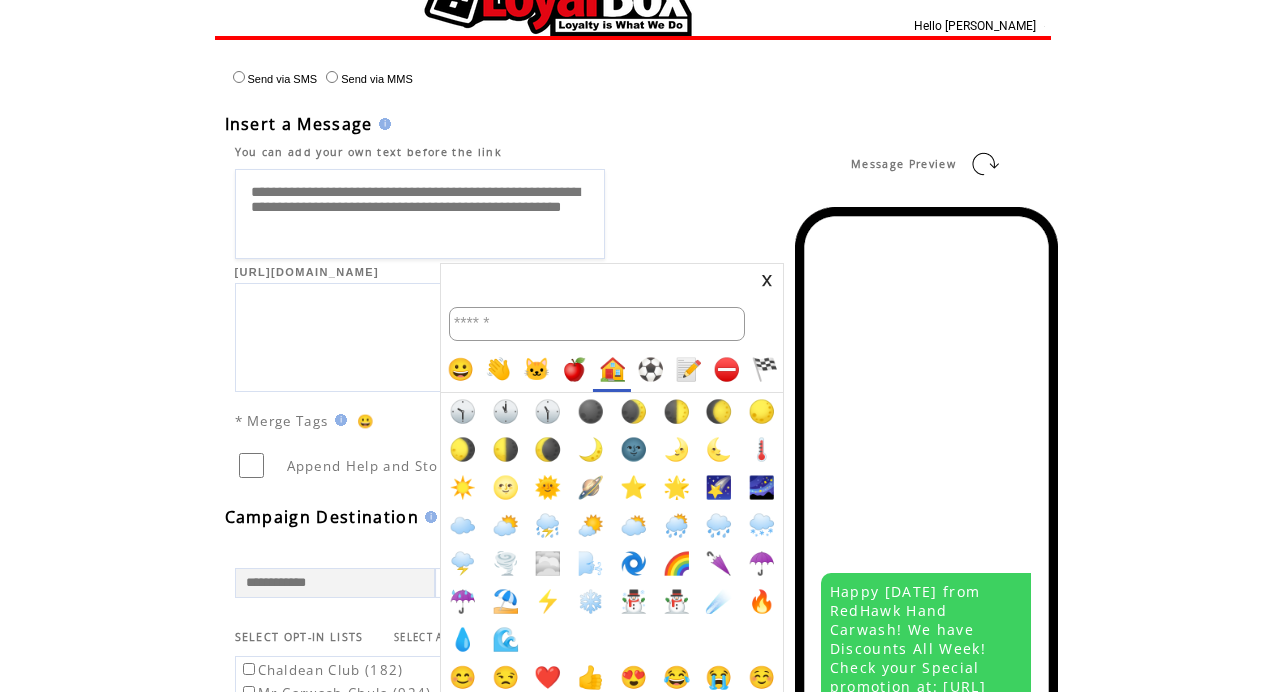 scroll, scrollTop: 798, scrollLeft: 0, axis: vertical 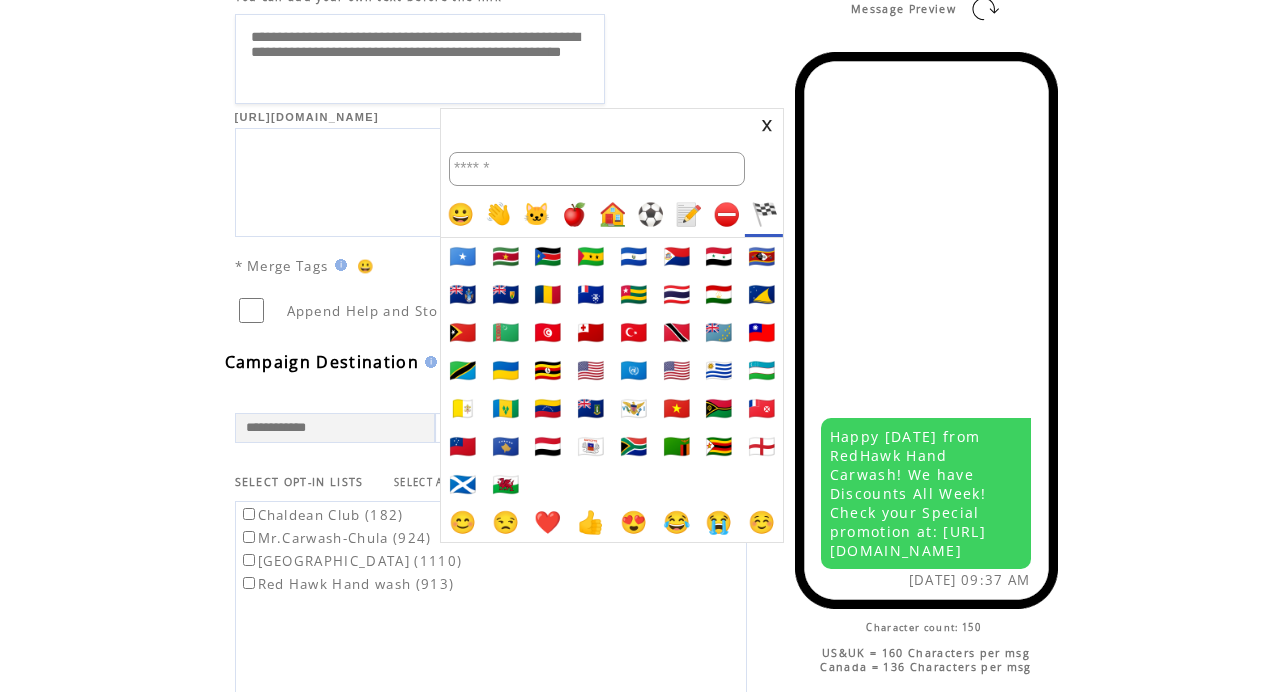 click on "🇺🇸" at bounding box center (676, 371) 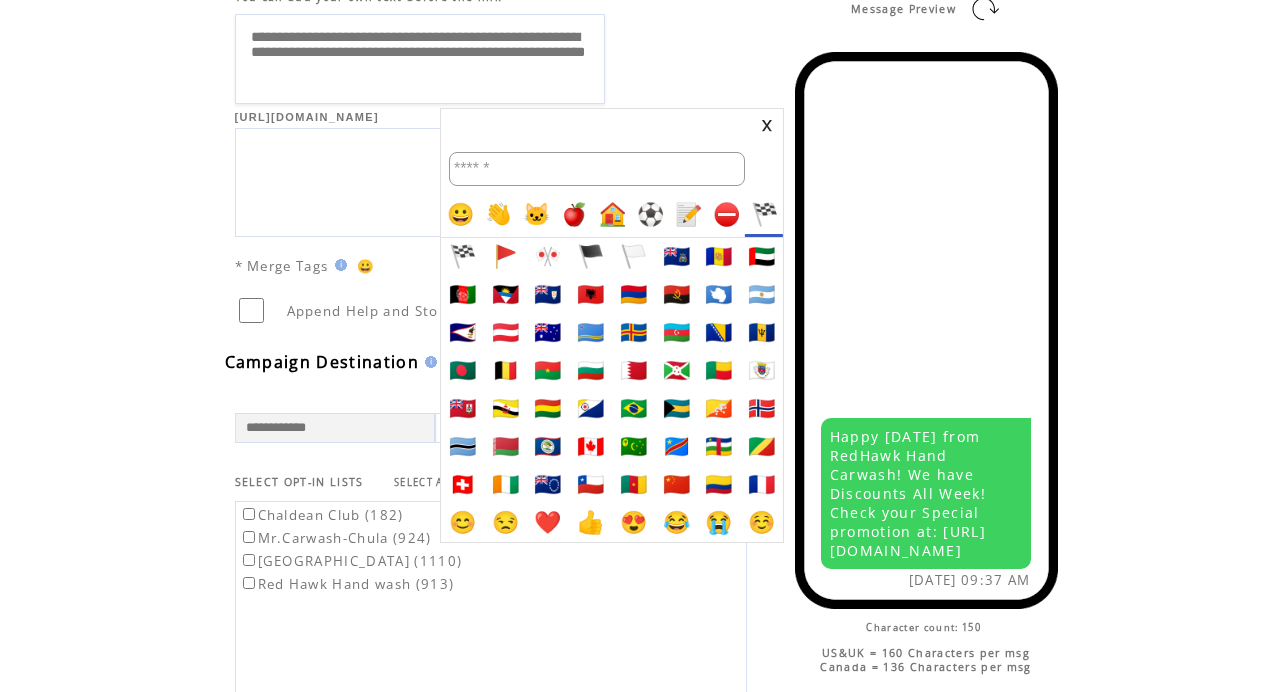 scroll, scrollTop: 0, scrollLeft: 0, axis: both 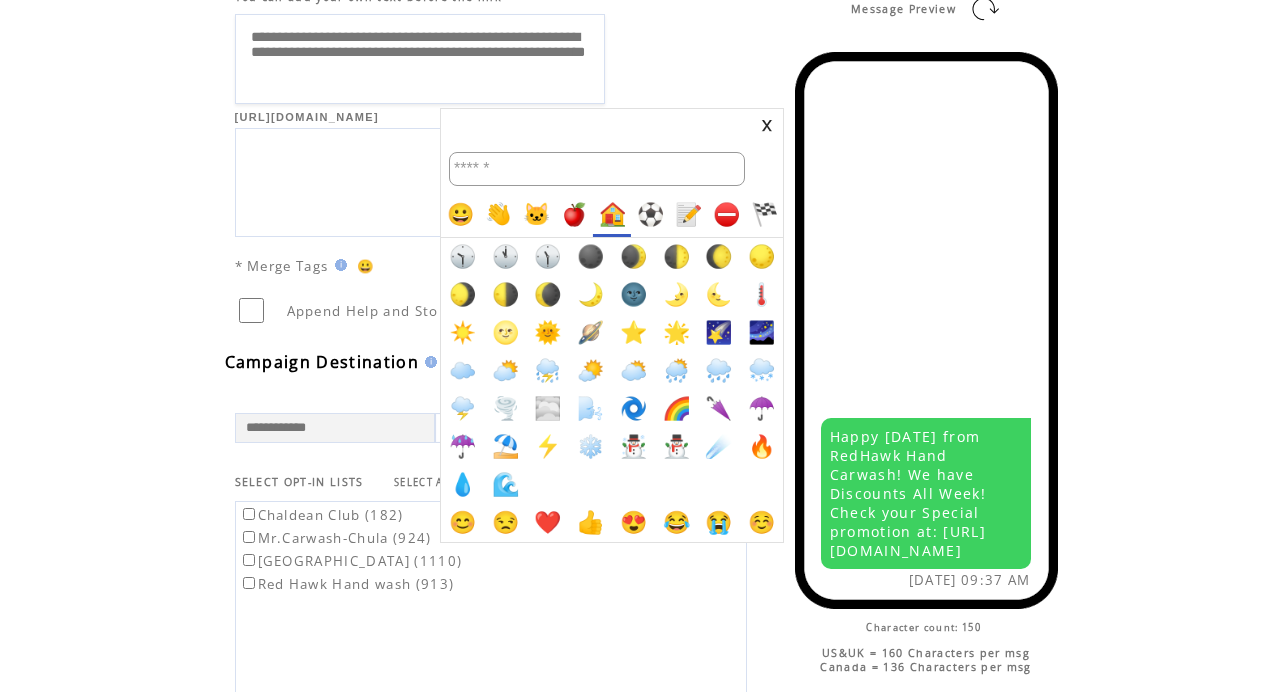 click on "🌟" at bounding box center [676, 333] 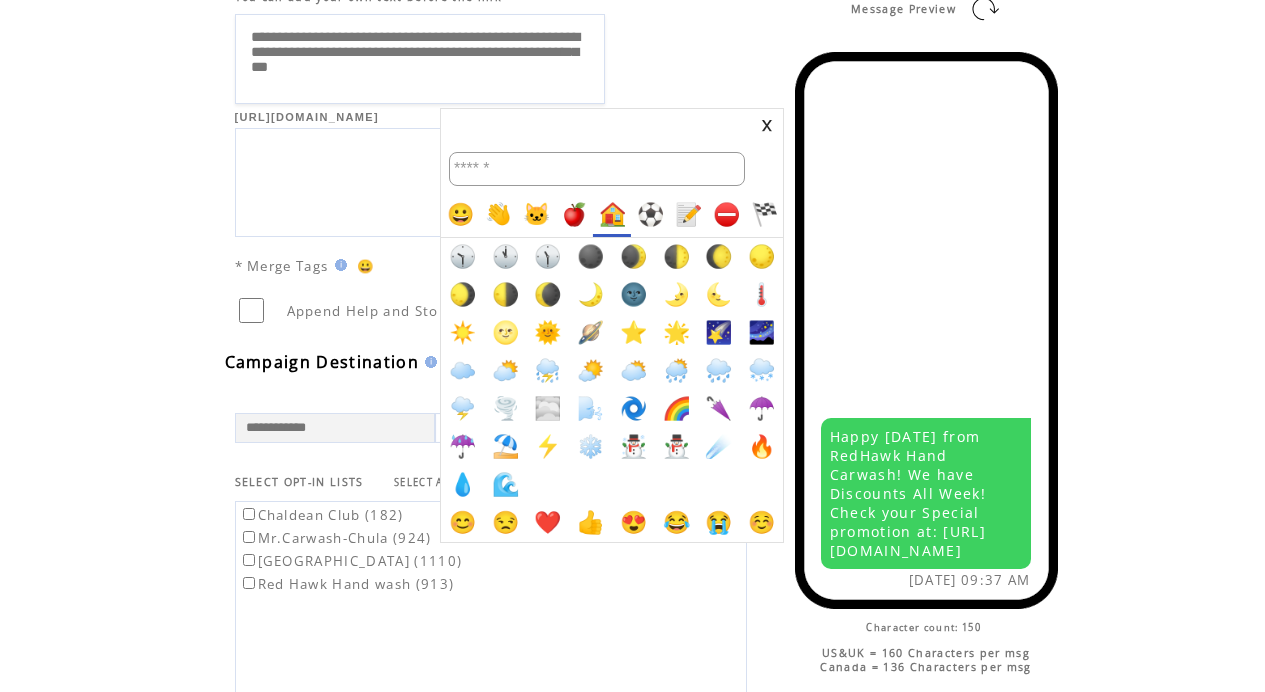 click at bounding box center [767, 125] 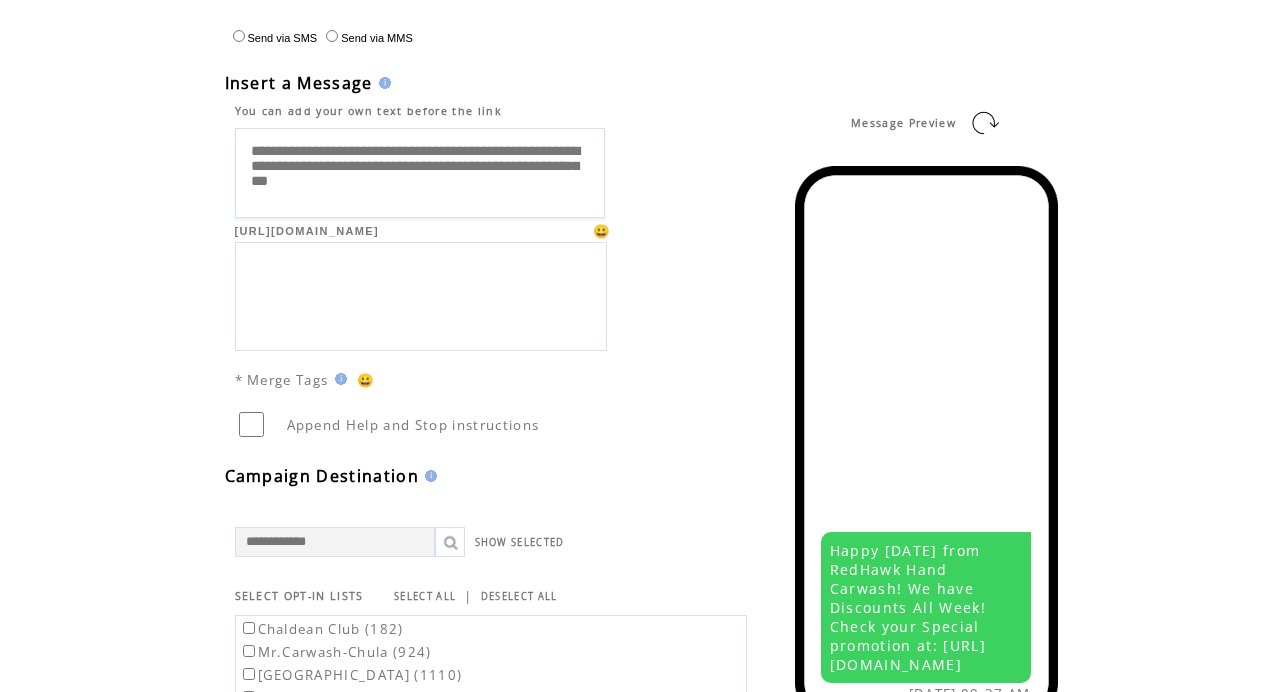 scroll, scrollTop: 105, scrollLeft: 0, axis: vertical 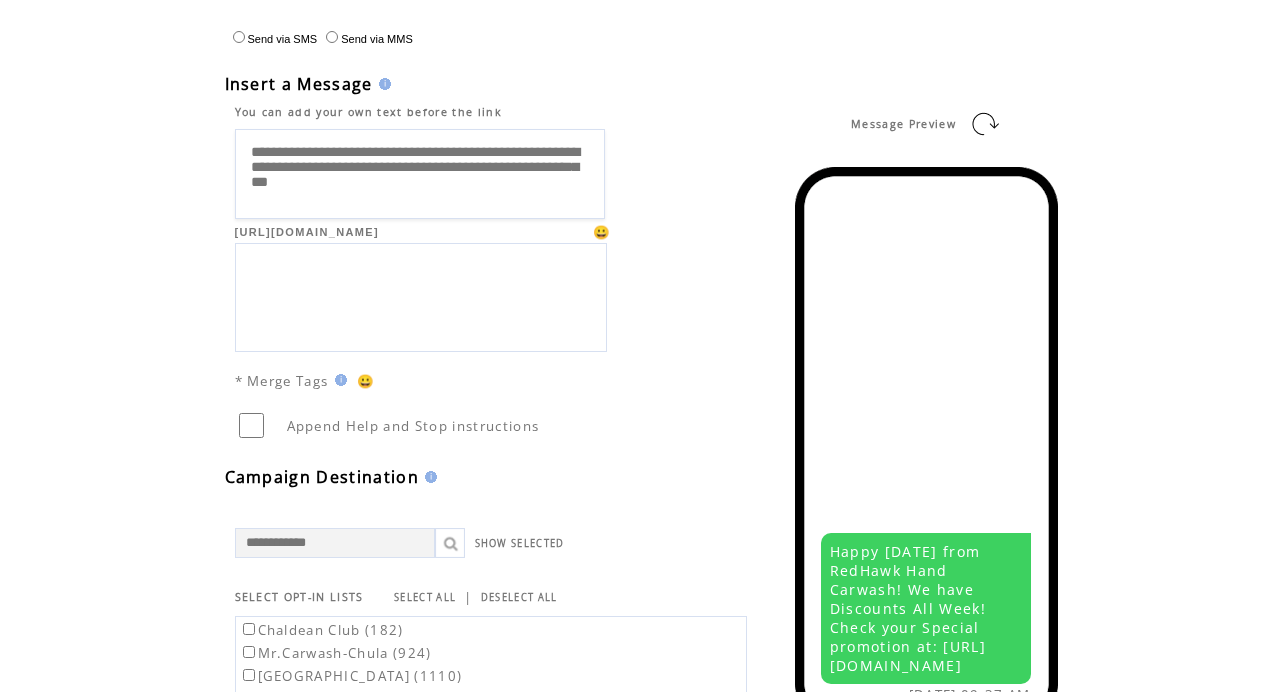 drag, startPoint x: 580, startPoint y: 207, endPoint x: 526, endPoint y: 202, distance: 54.230988 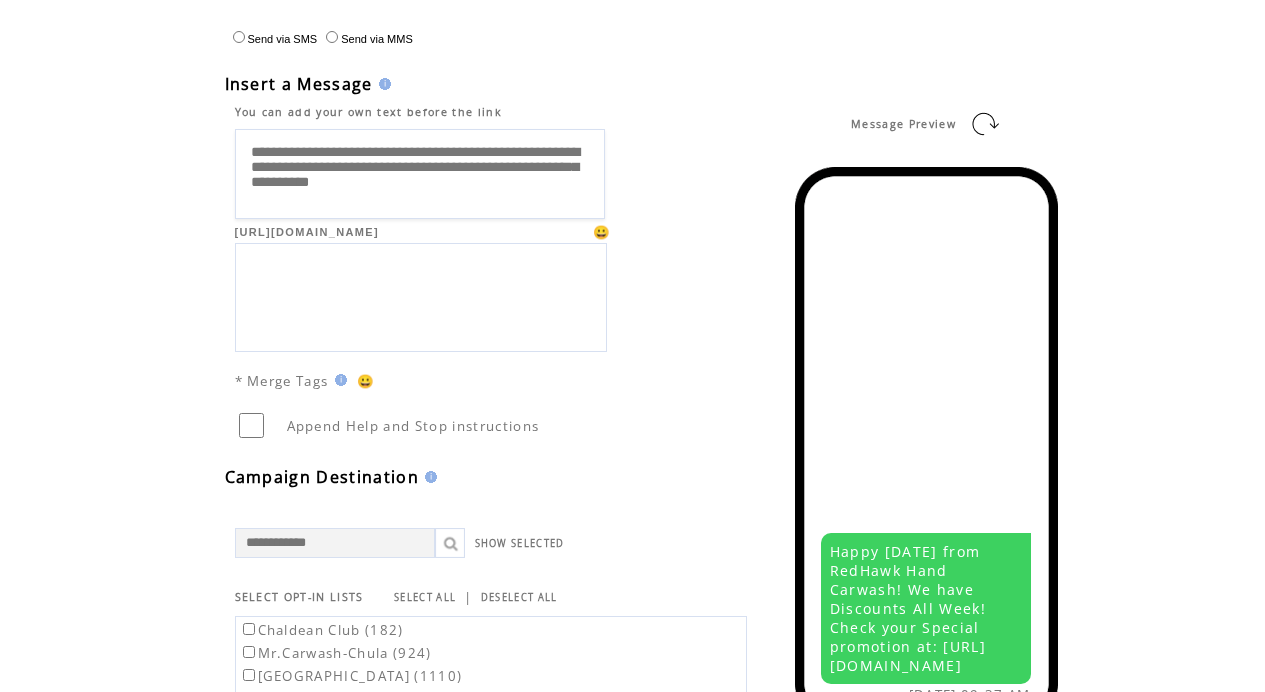 scroll, scrollTop: 30, scrollLeft: 0, axis: vertical 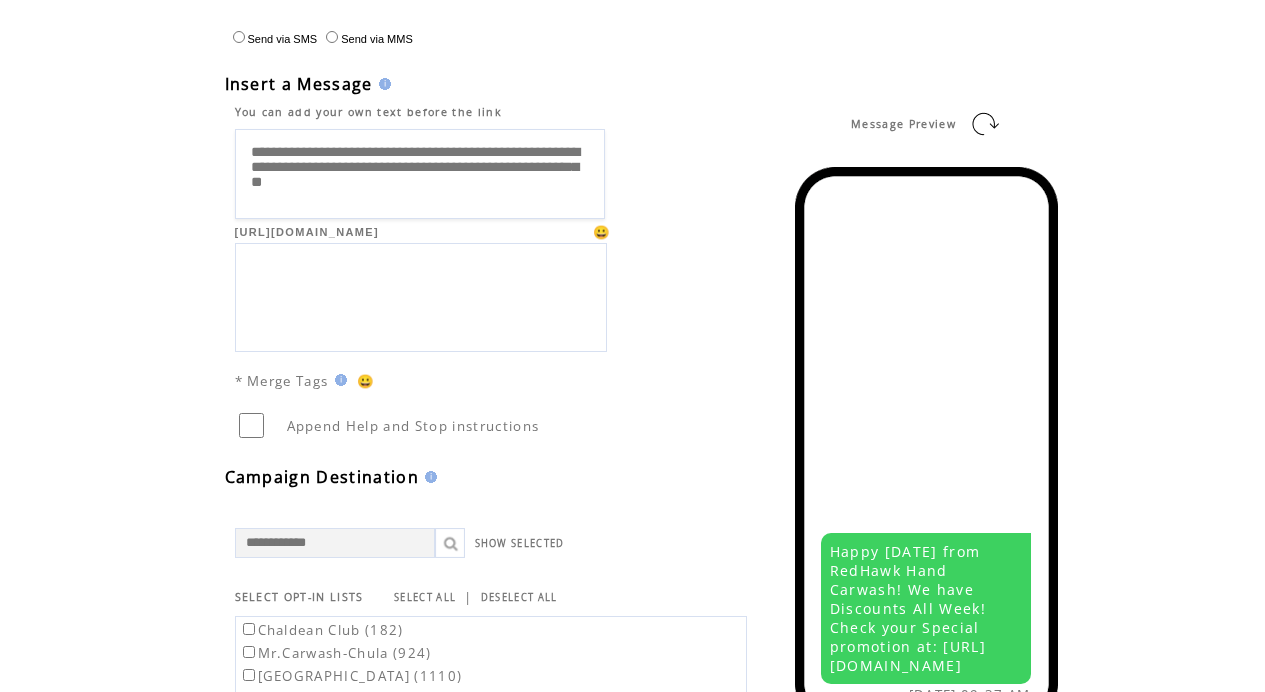 type on "**********" 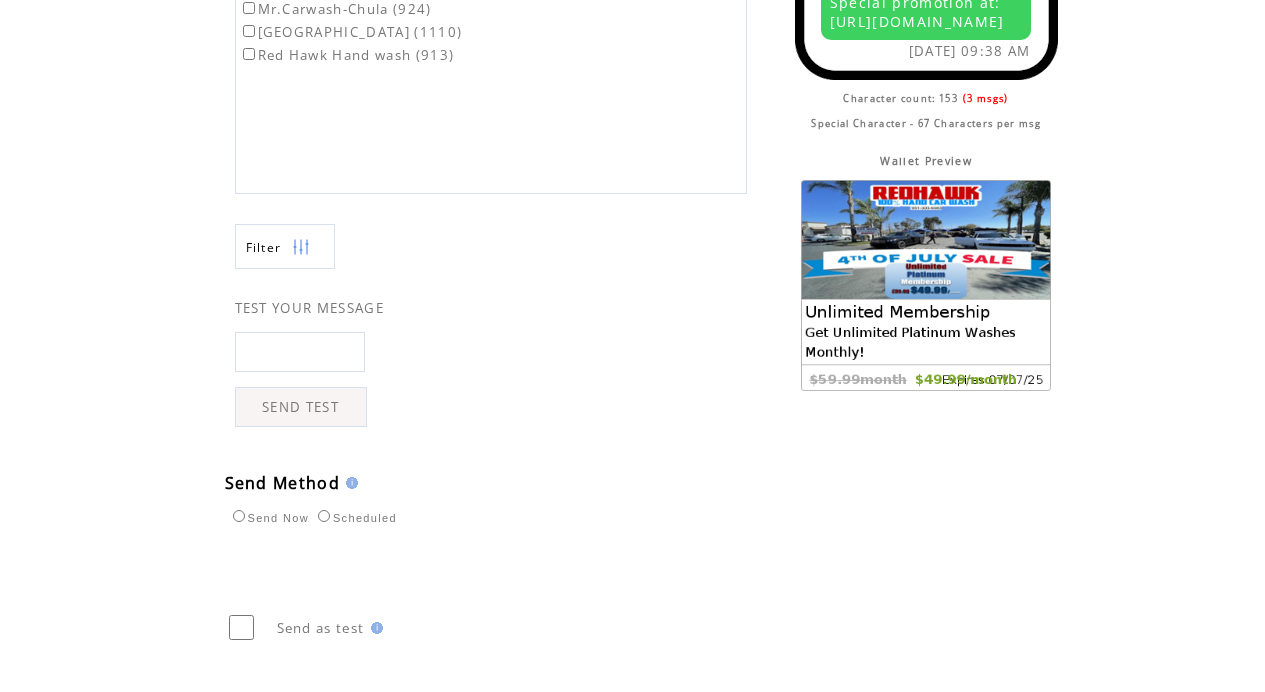 scroll, scrollTop: 910, scrollLeft: 0, axis: vertical 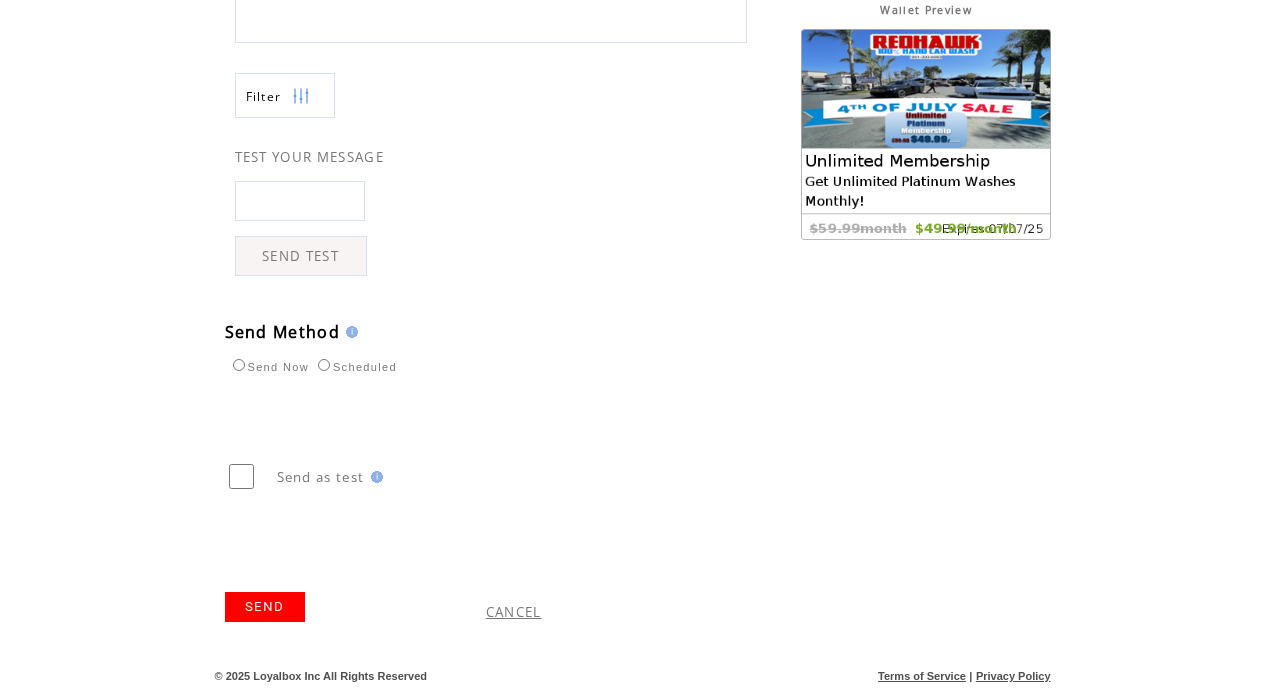 click on "SEND" at bounding box center [265, 607] 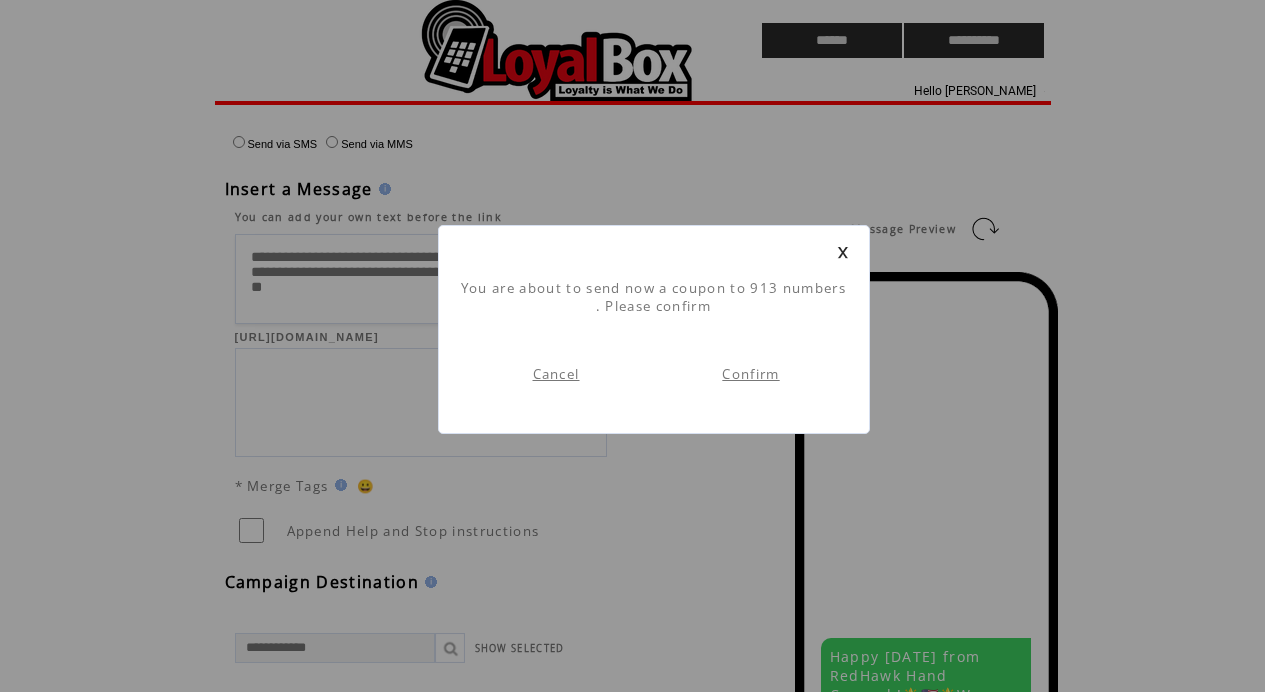 scroll, scrollTop: 1, scrollLeft: 0, axis: vertical 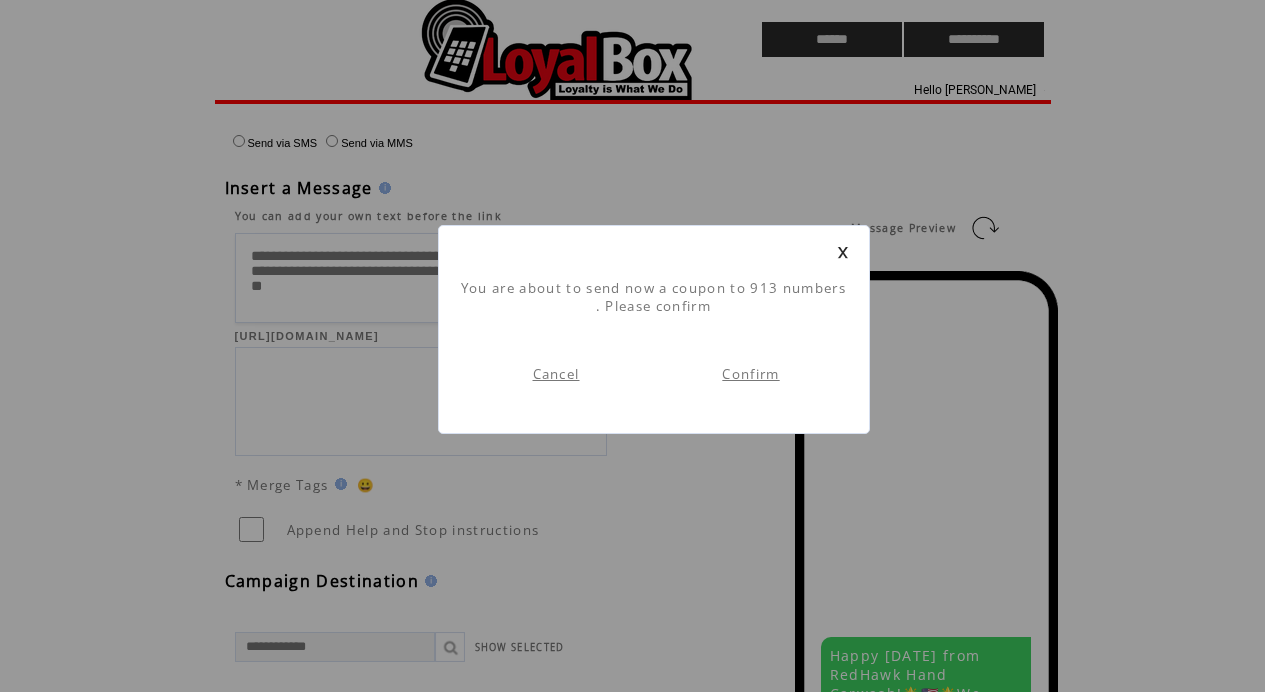 click on "Confirm" at bounding box center [750, 374] 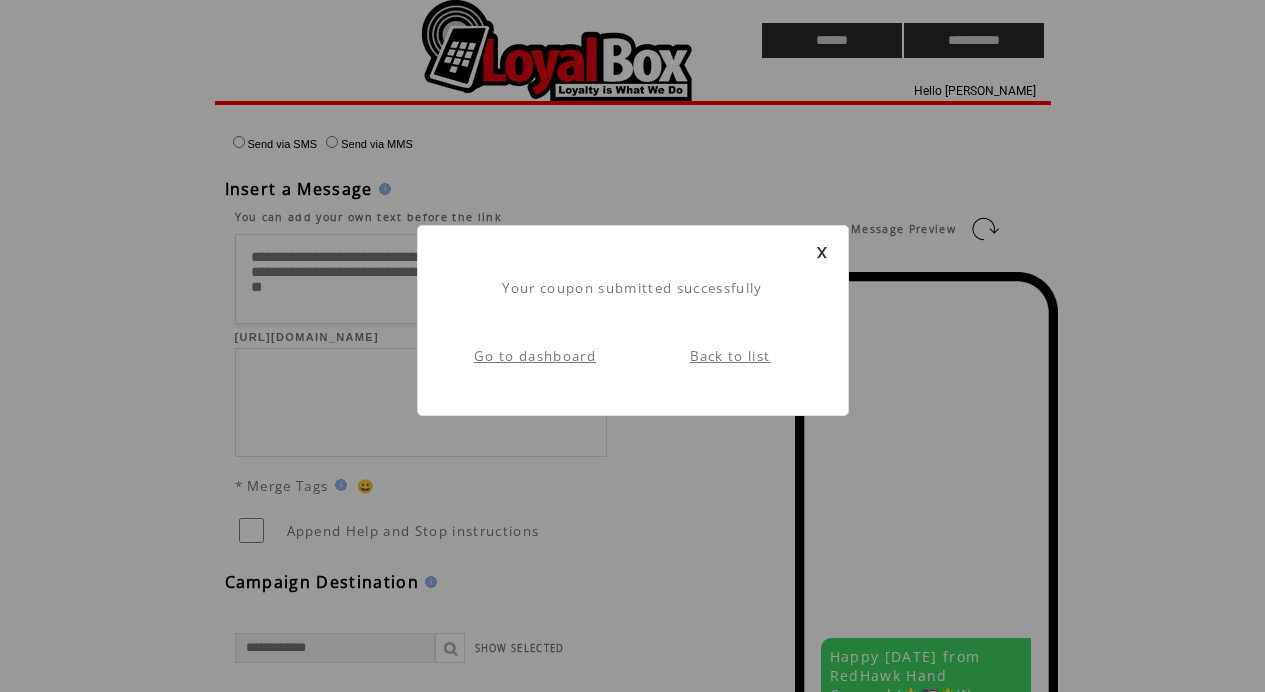 scroll, scrollTop: 1, scrollLeft: 0, axis: vertical 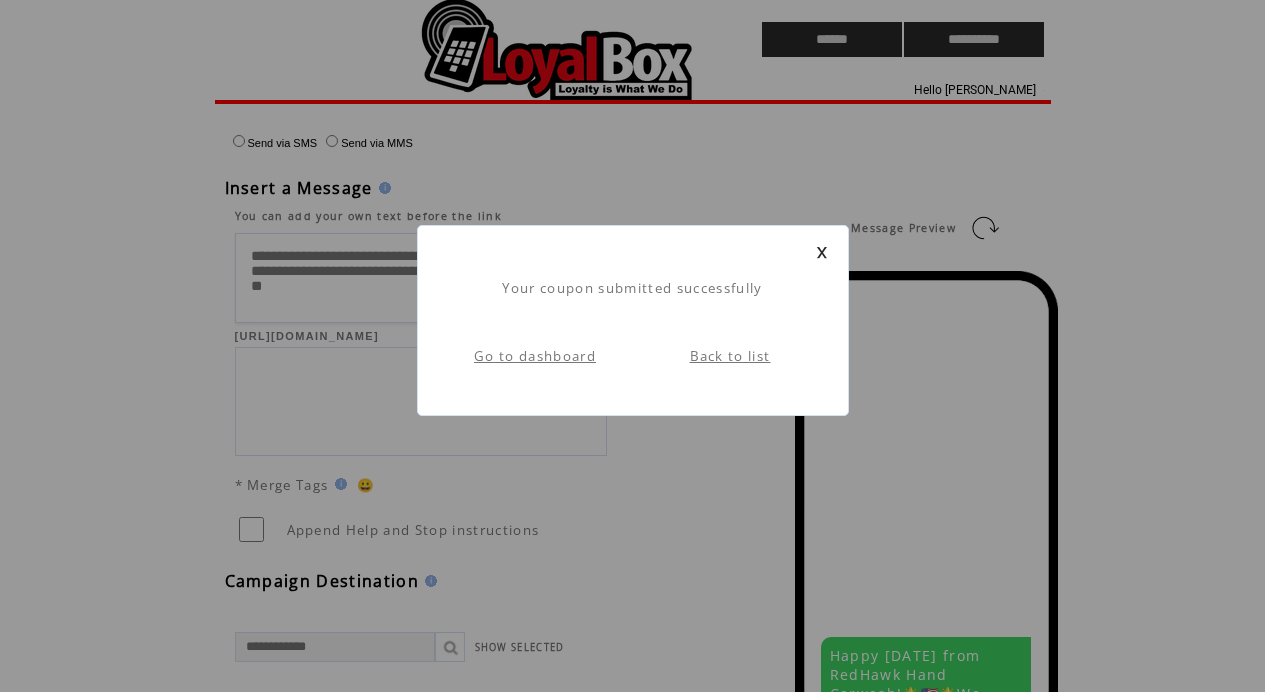 click on "Back to list" at bounding box center [730, 356] 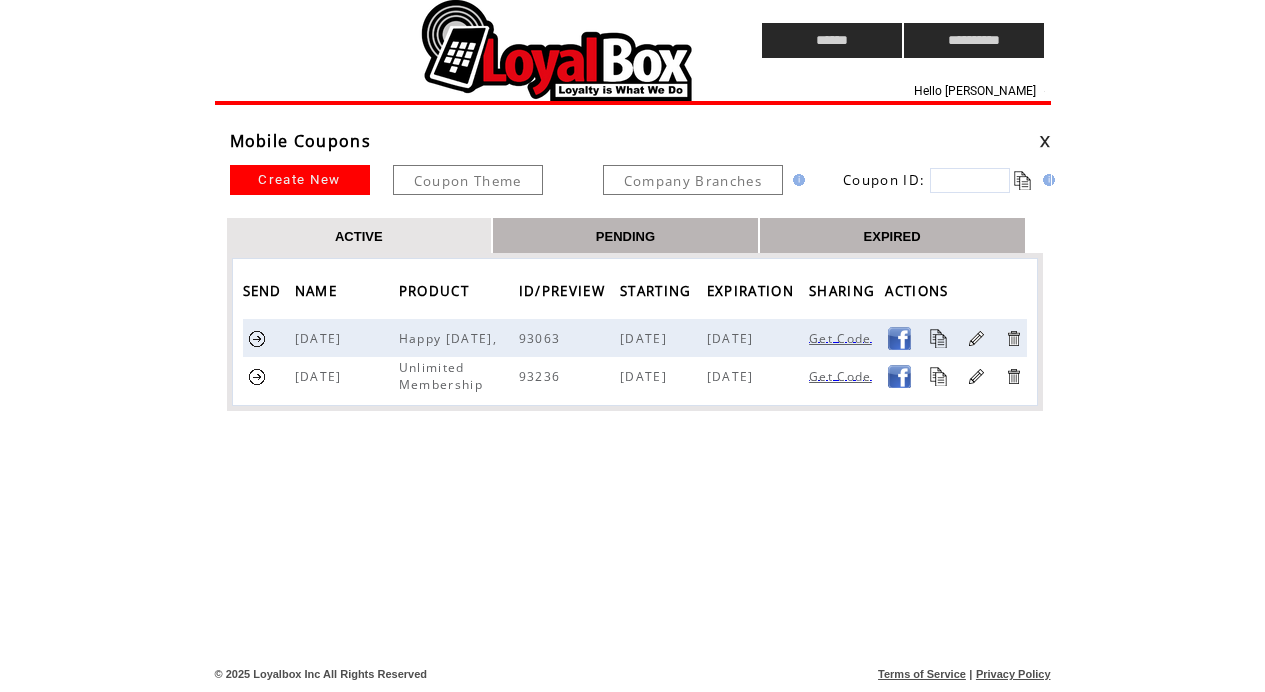 scroll, scrollTop: 0, scrollLeft: 0, axis: both 